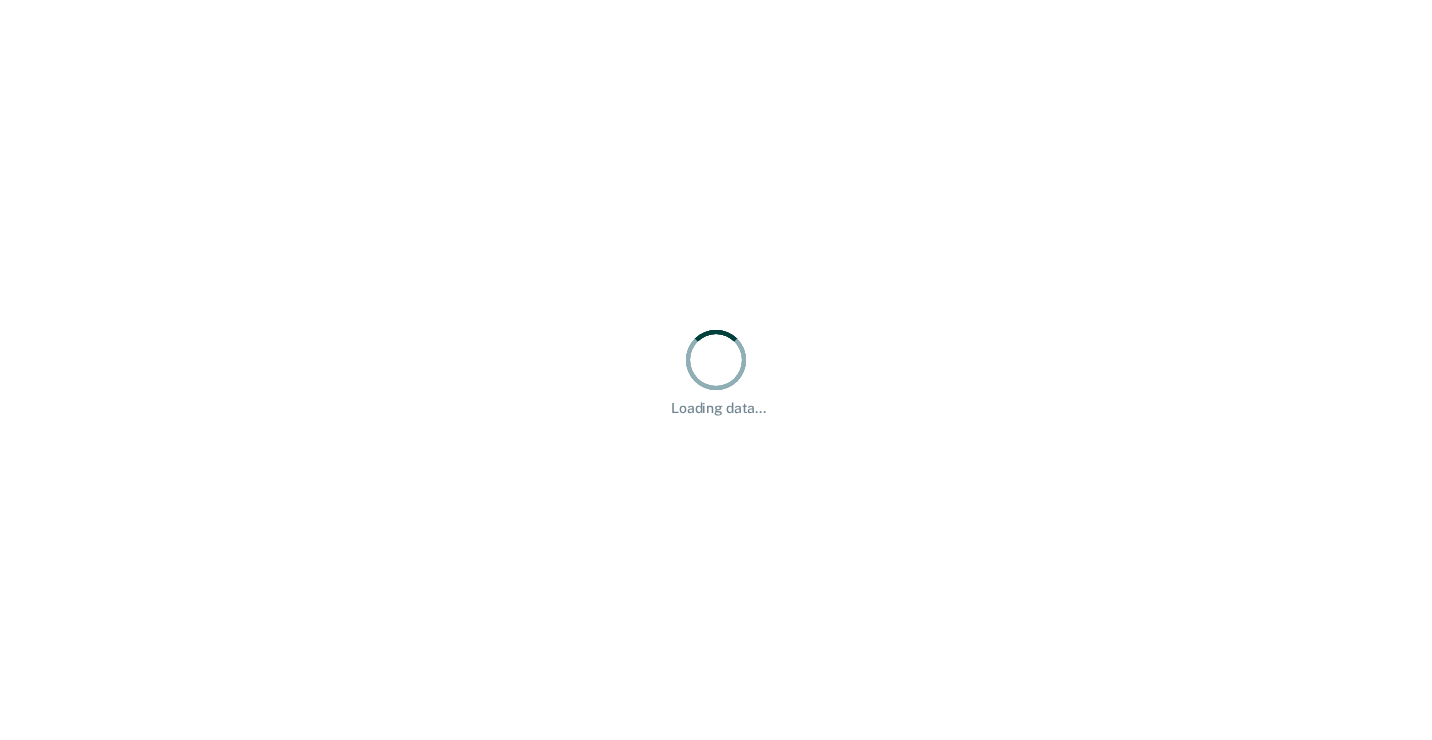 scroll, scrollTop: 0, scrollLeft: 0, axis: both 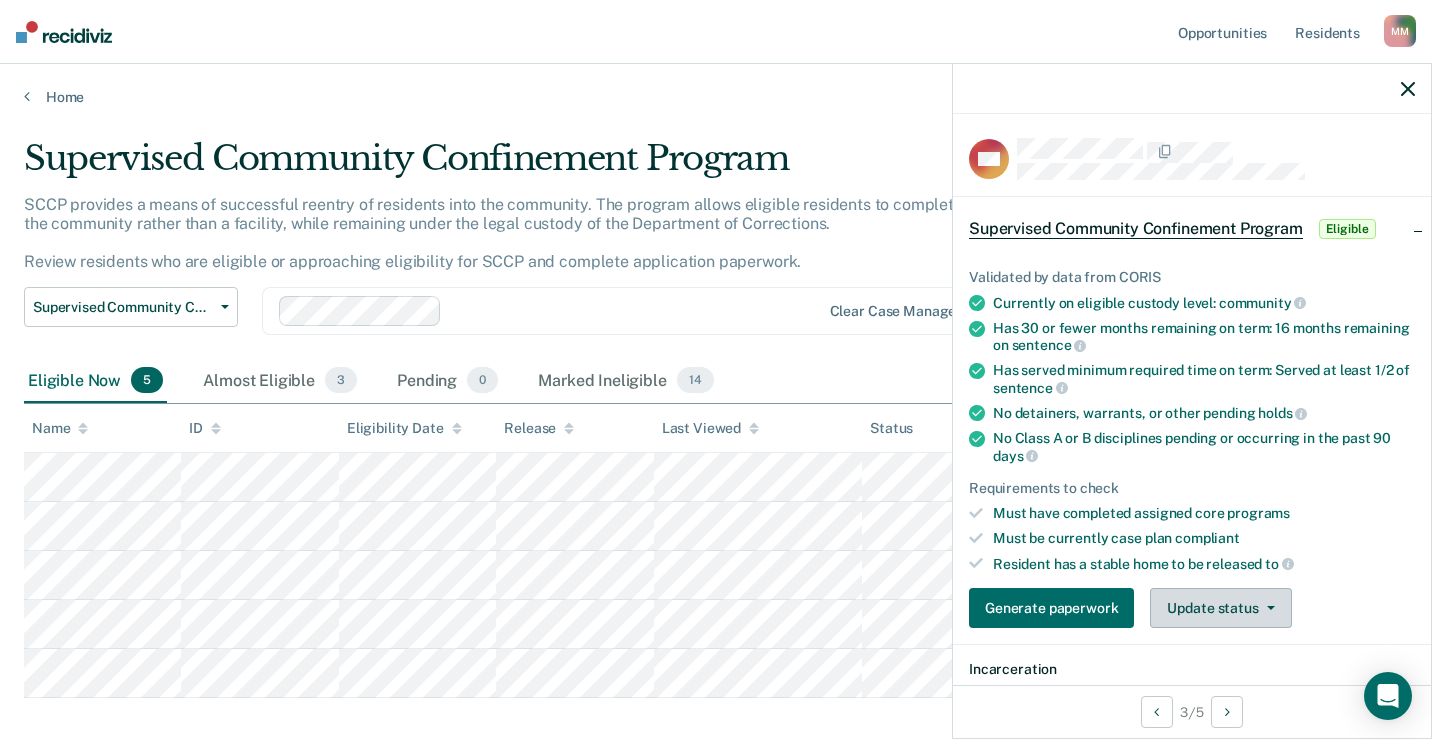 click on "Update status" at bounding box center [1220, 608] 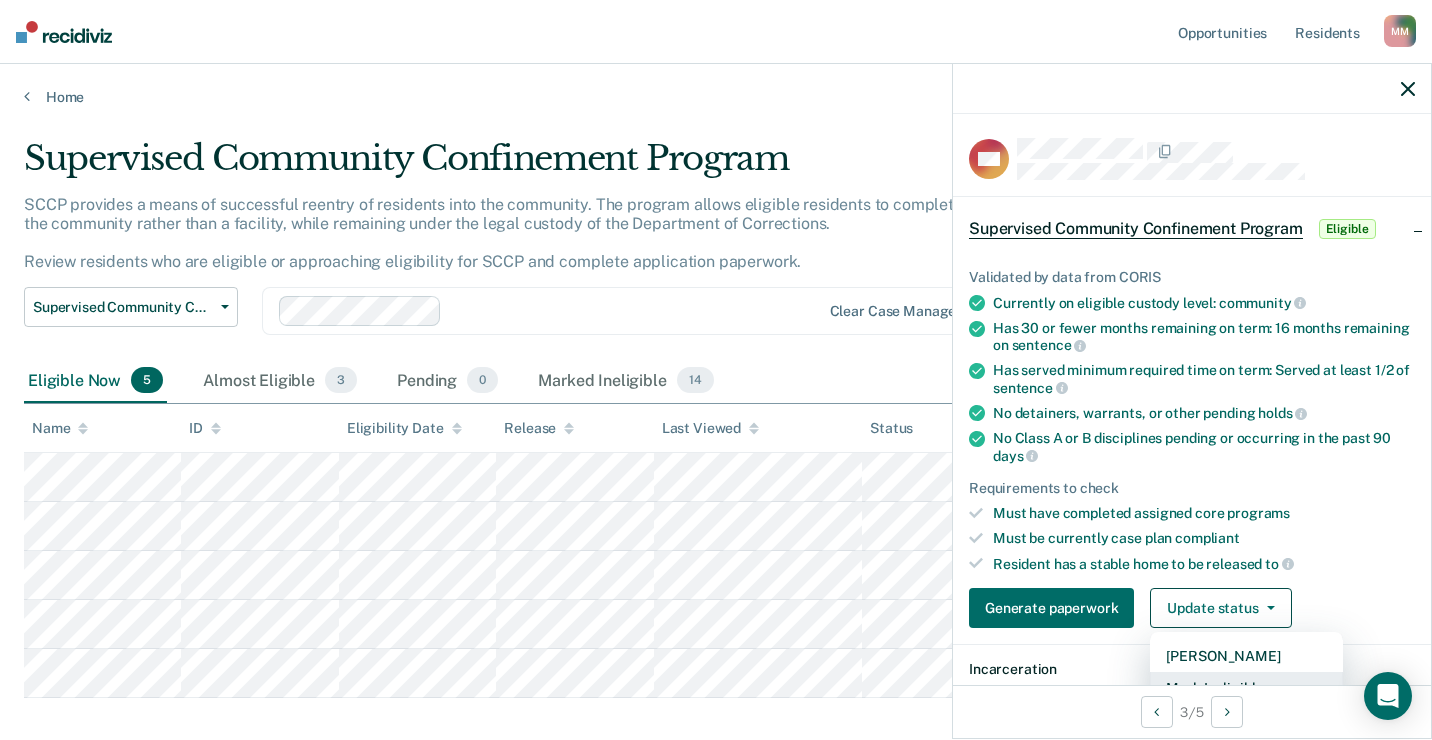 scroll, scrollTop: 17, scrollLeft: 0, axis: vertical 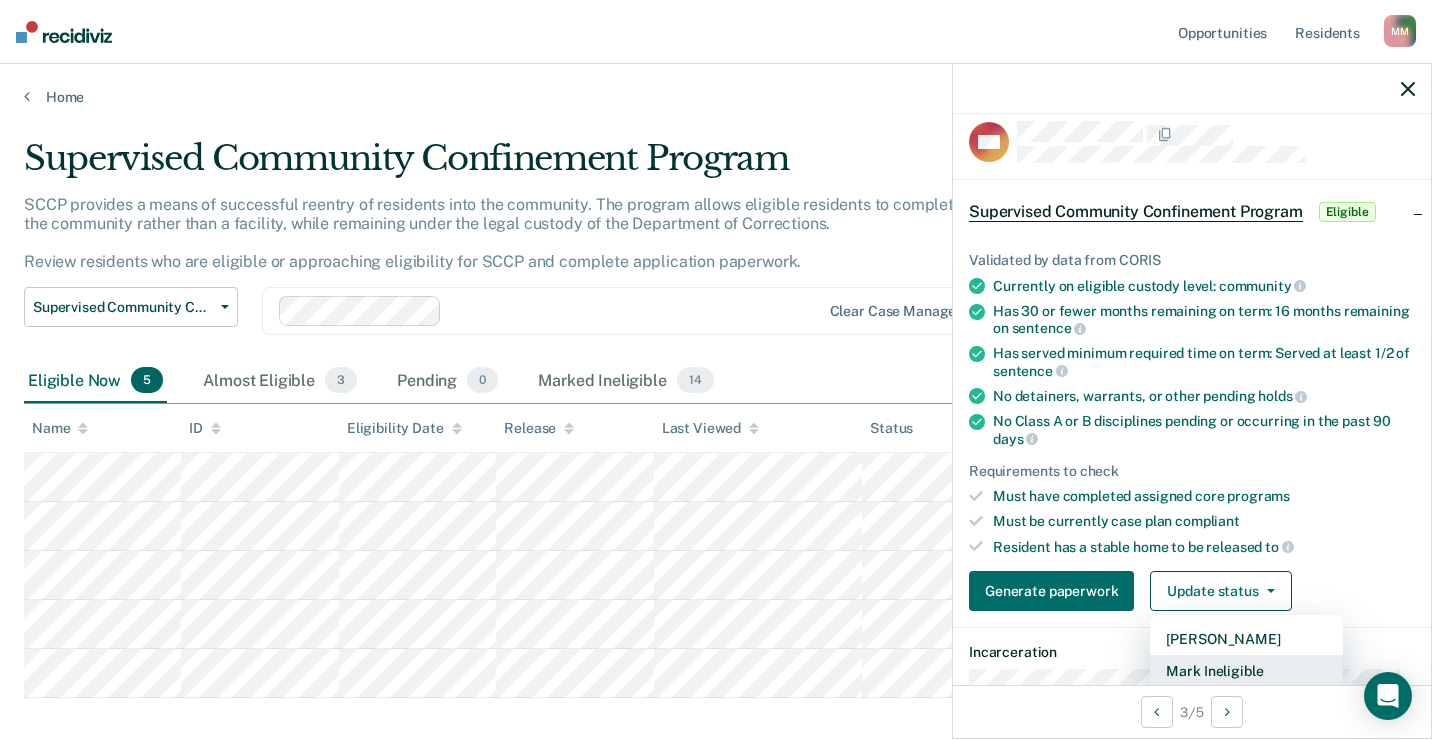 click on "Mark Ineligible" at bounding box center (1246, 671) 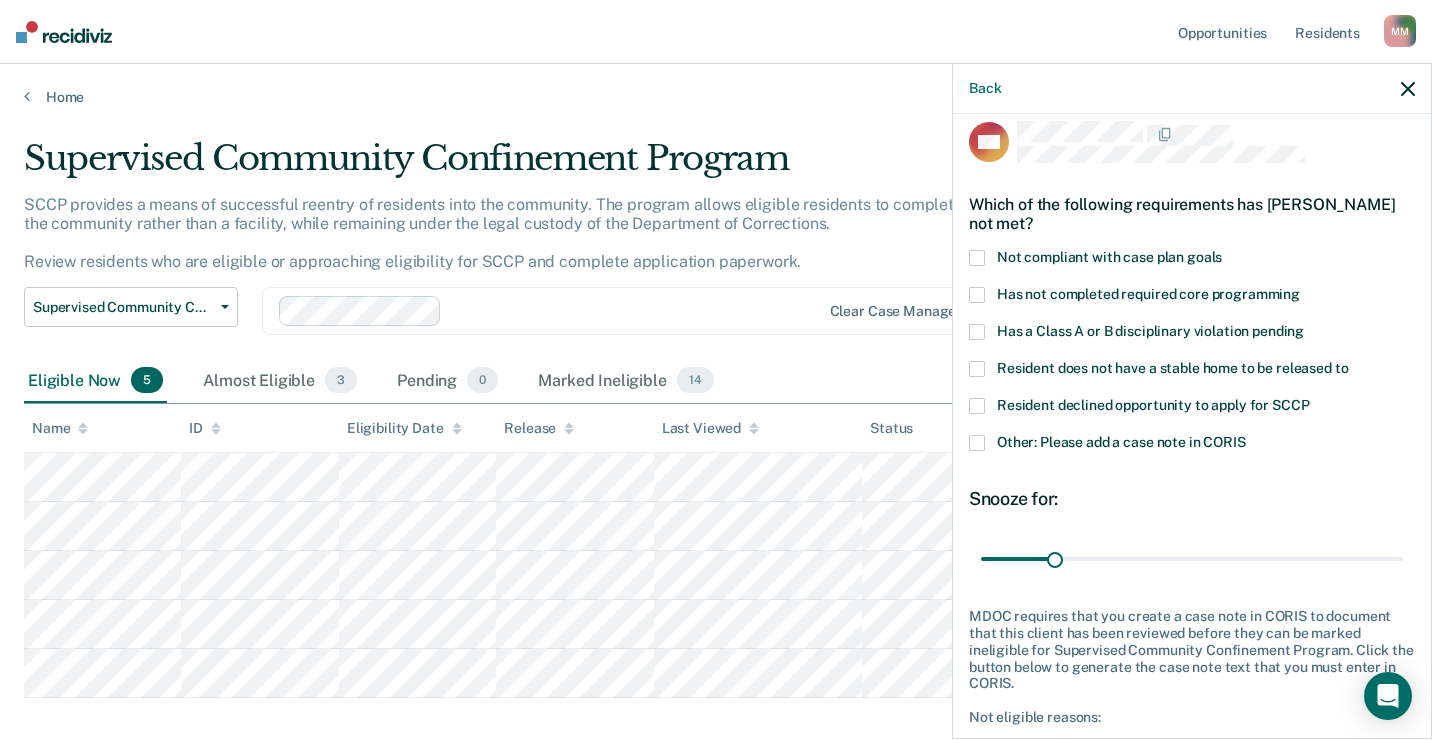 click at bounding box center (977, 443) 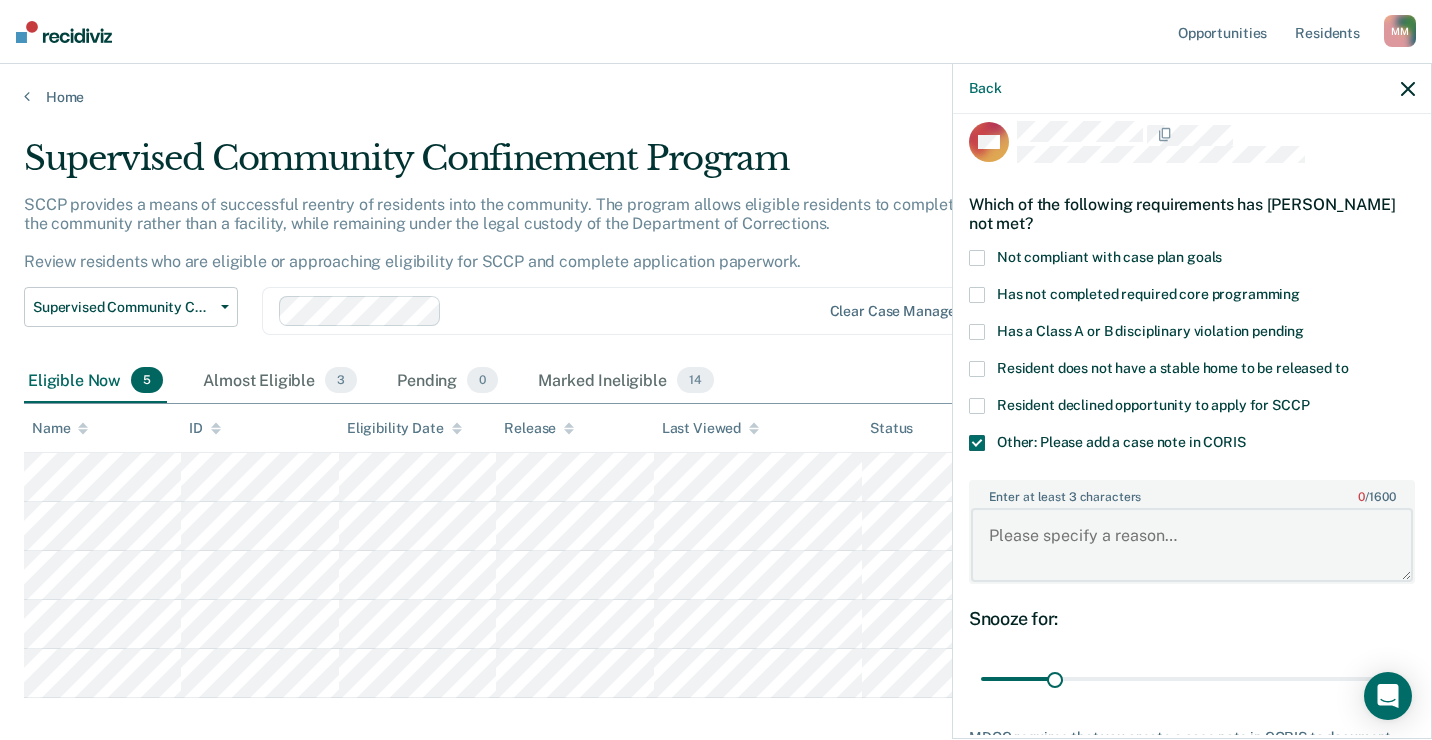 click on "Enter at least 3 characters 0  /  1600" at bounding box center [1192, 545] 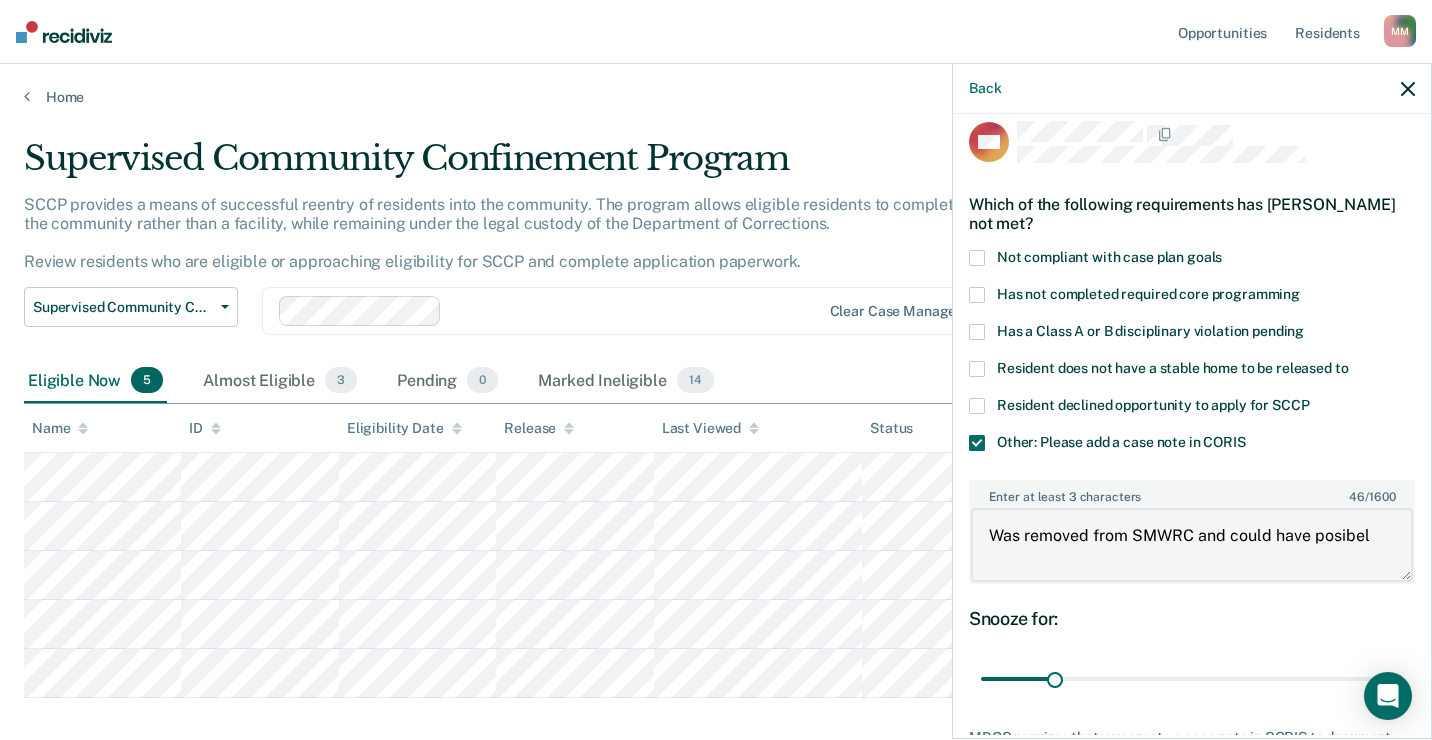 drag, startPoint x: 1328, startPoint y: 532, endPoint x: 1278, endPoint y: 553, distance: 54.230988 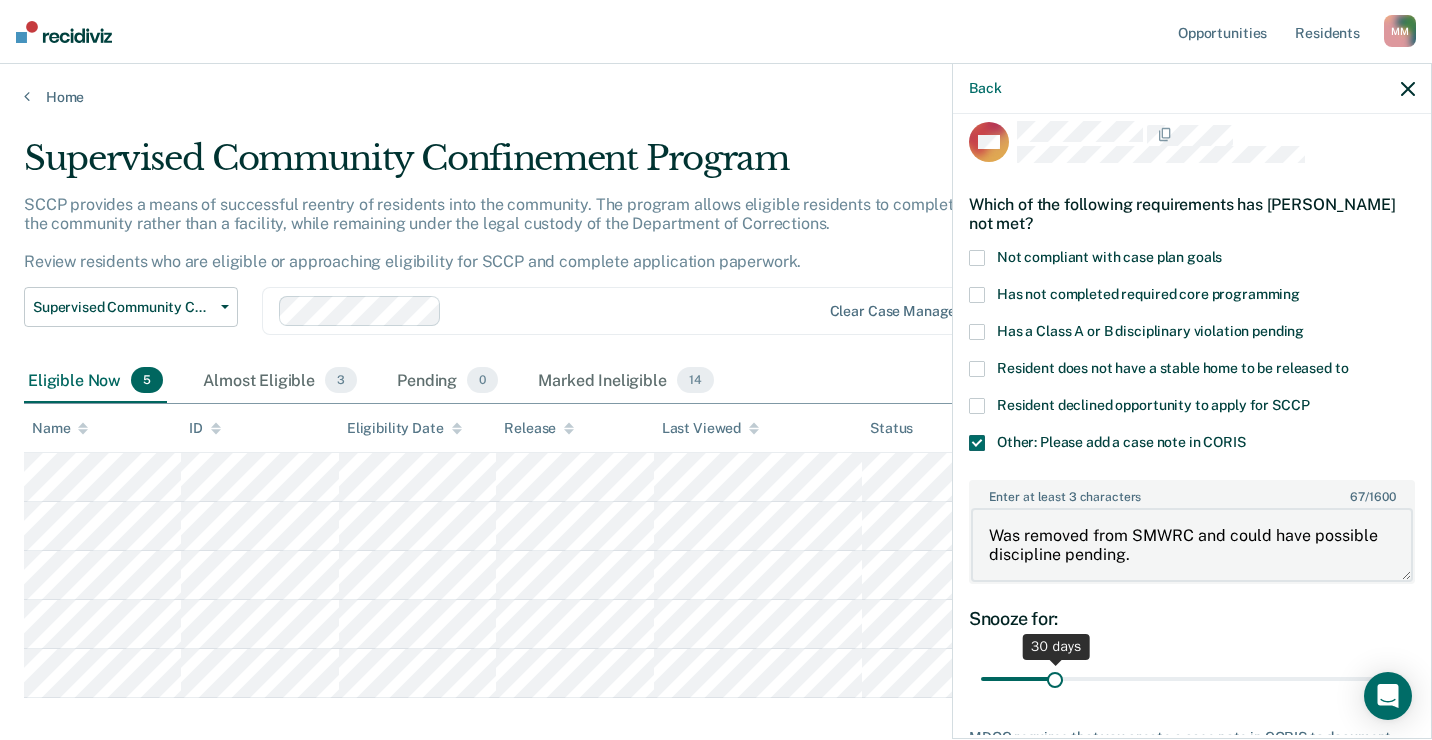 type on "Was removed from SMWRC and could have possible discipline pending." 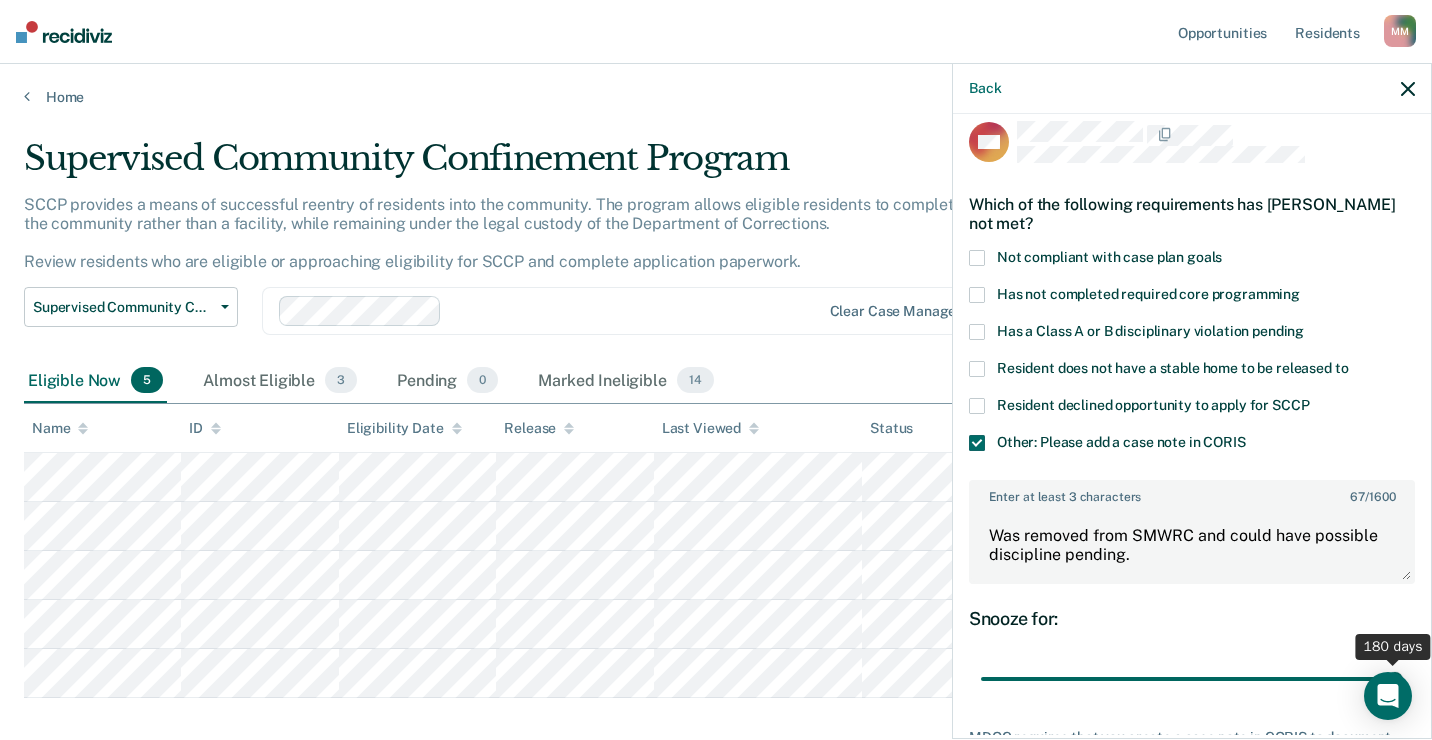 drag, startPoint x: 1061, startPoint y: 672, endPoint x: 1435, endPoint y: 643, distance: 375.12265 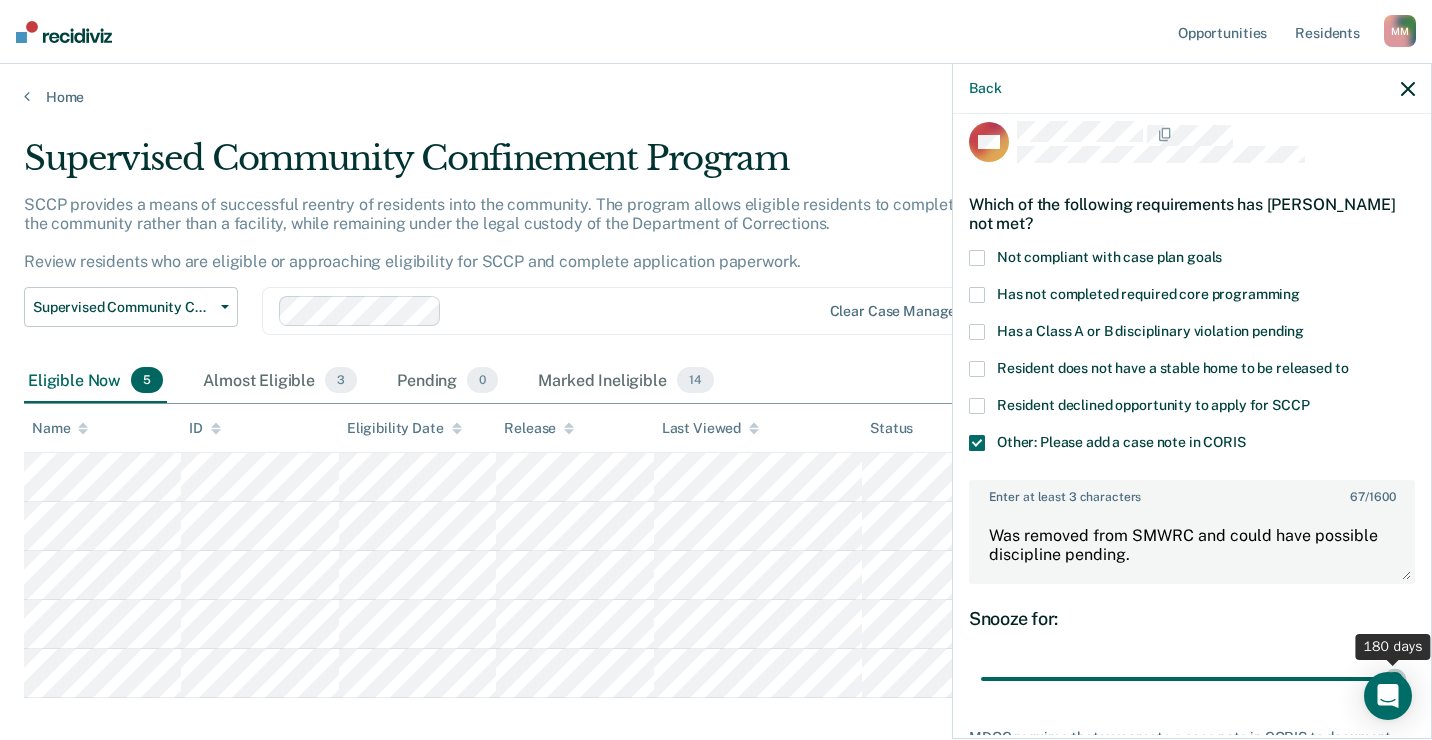 type on "180" 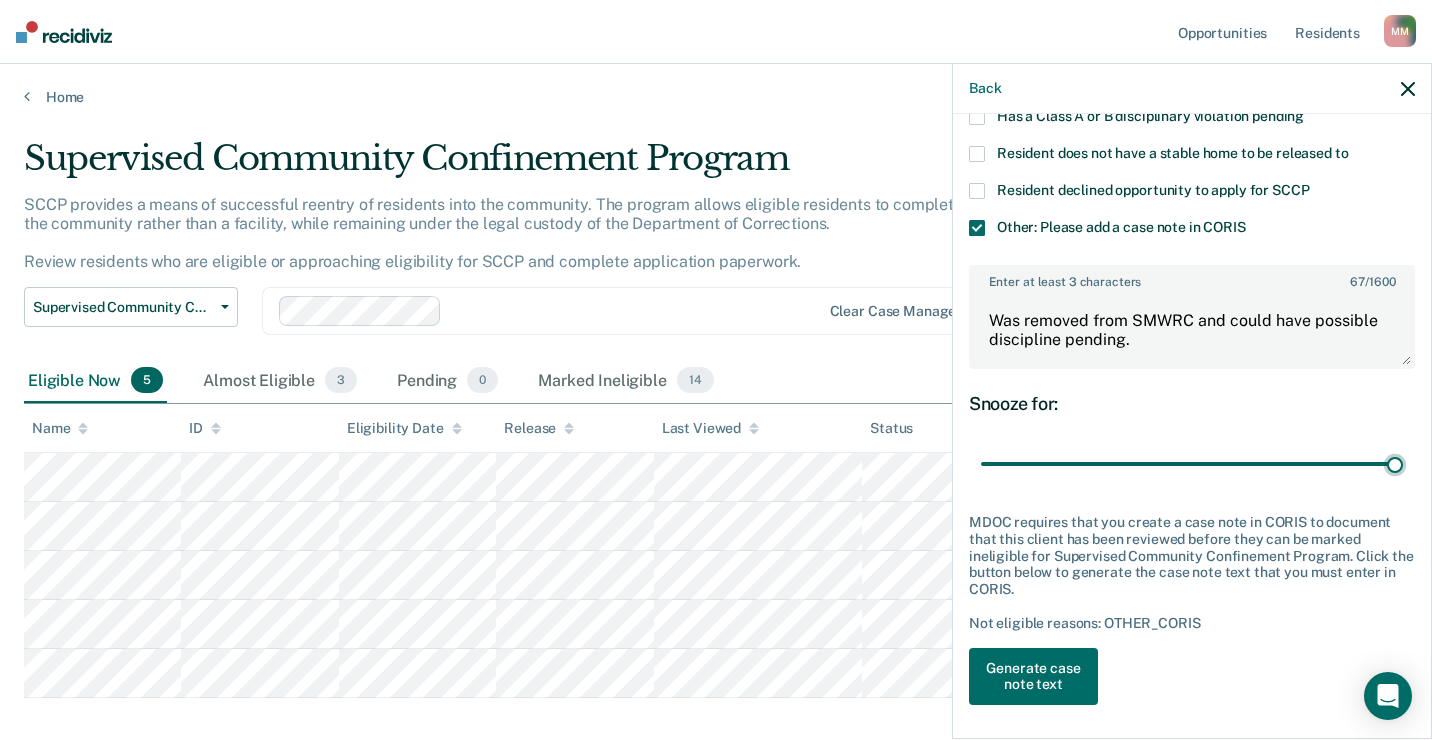 scroll, scrollTop: 236, scrollLeft: 0, axis: vertical 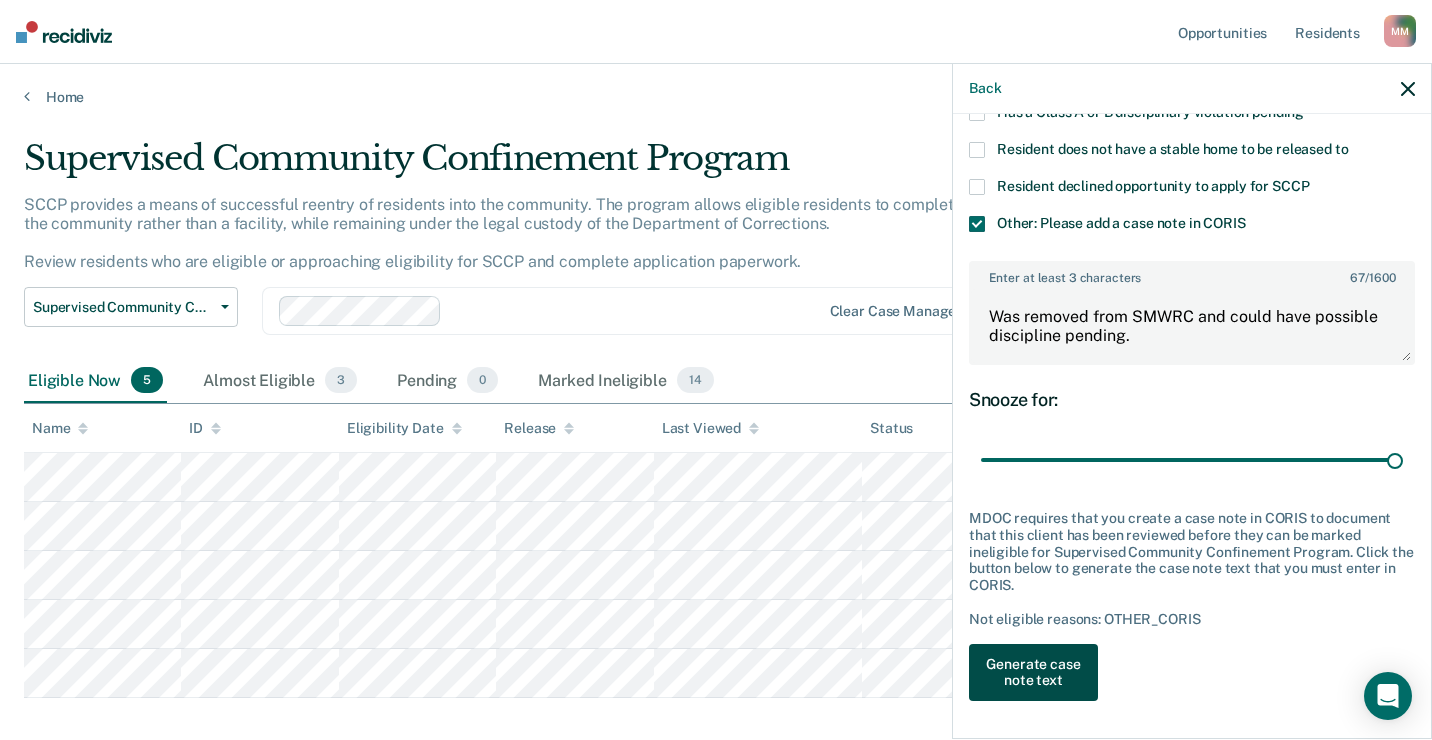 click on "Generate case note text" at bounding box center (1033, 673) 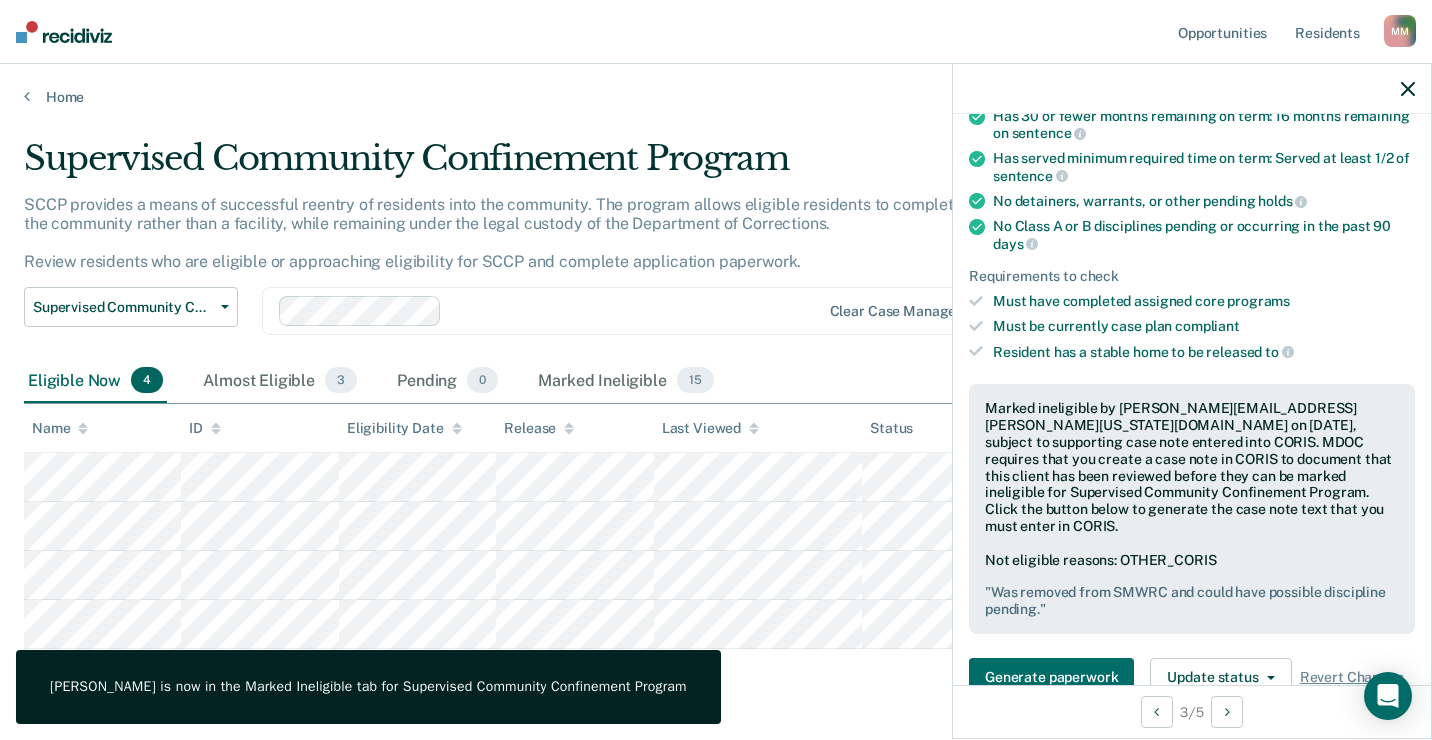 click at bounding box center [1408, 88] 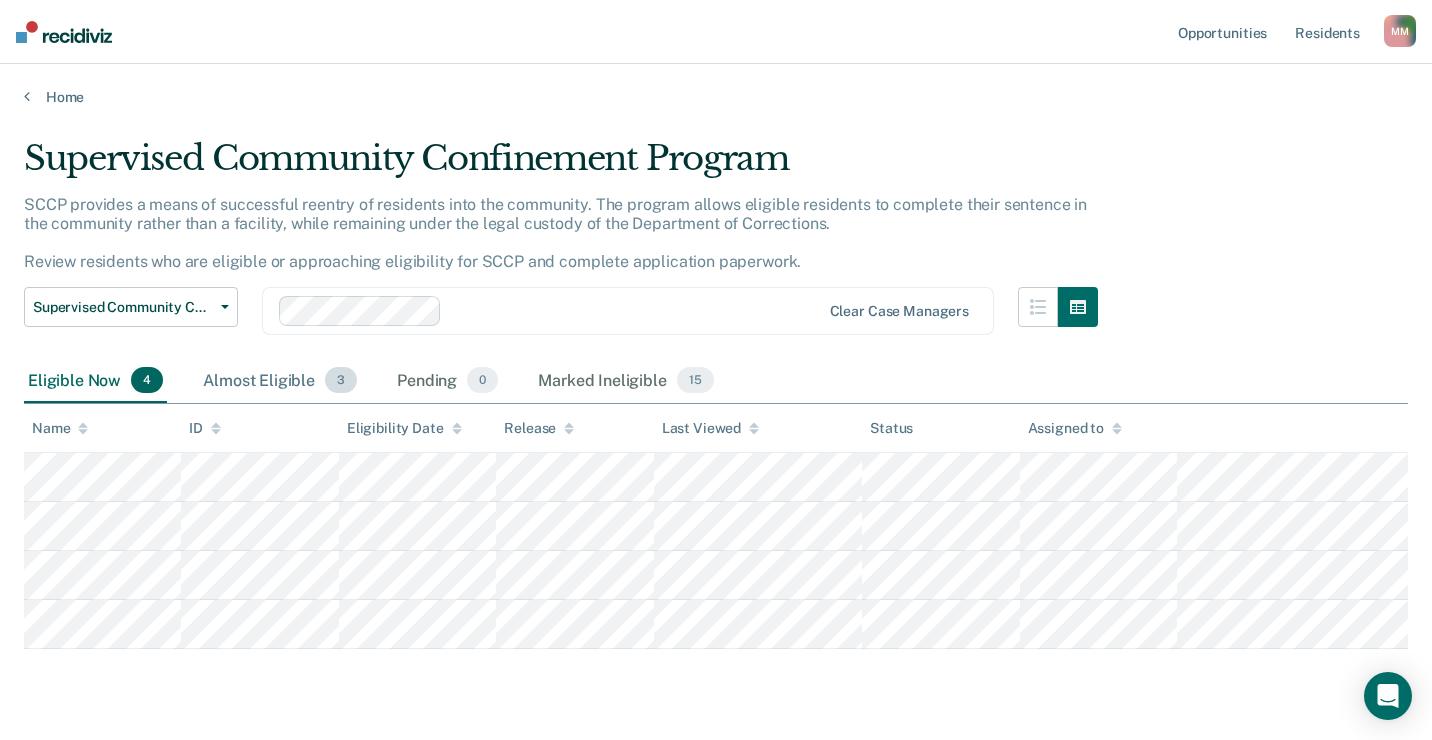 click on "Almost Eligible 3" at bounding box center [280, 381] 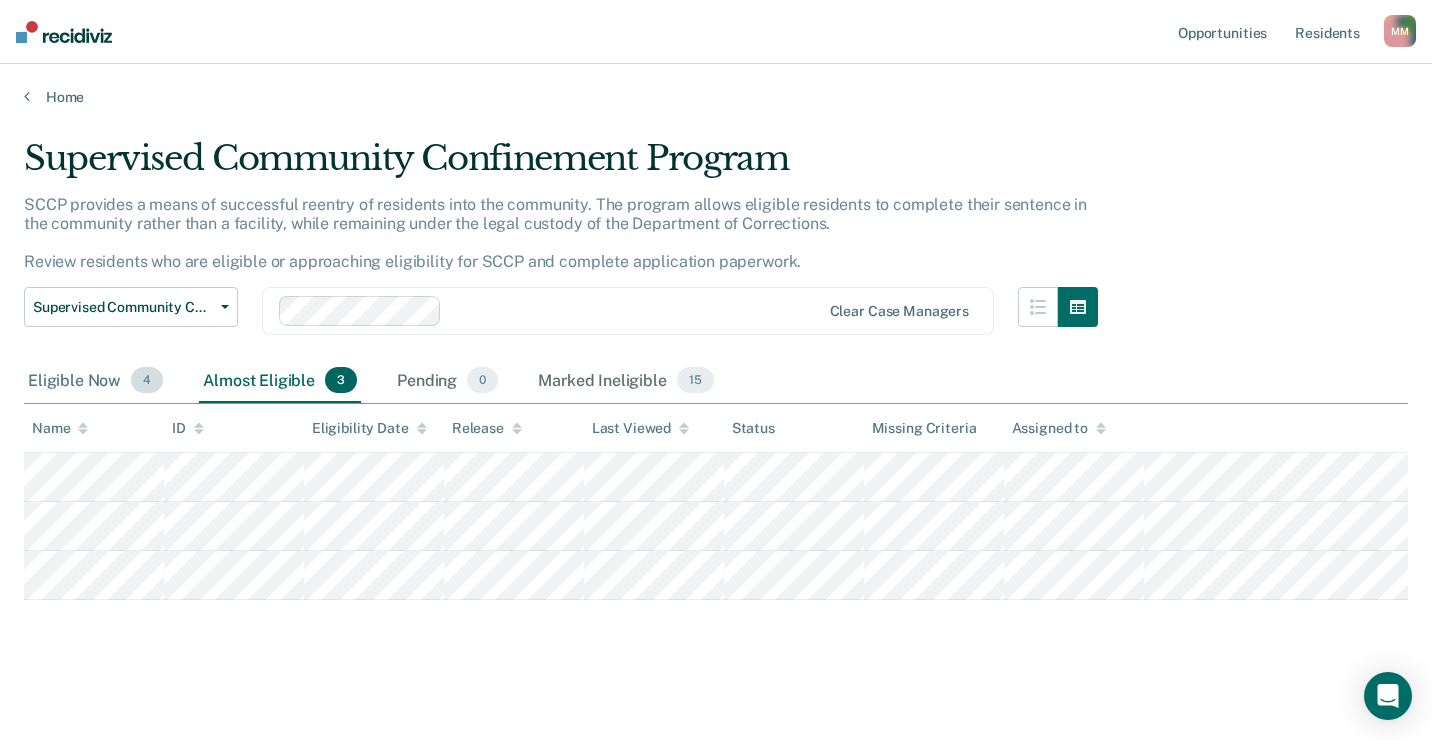 click on "Eligible Now 4" at bounding box center (95, 381) 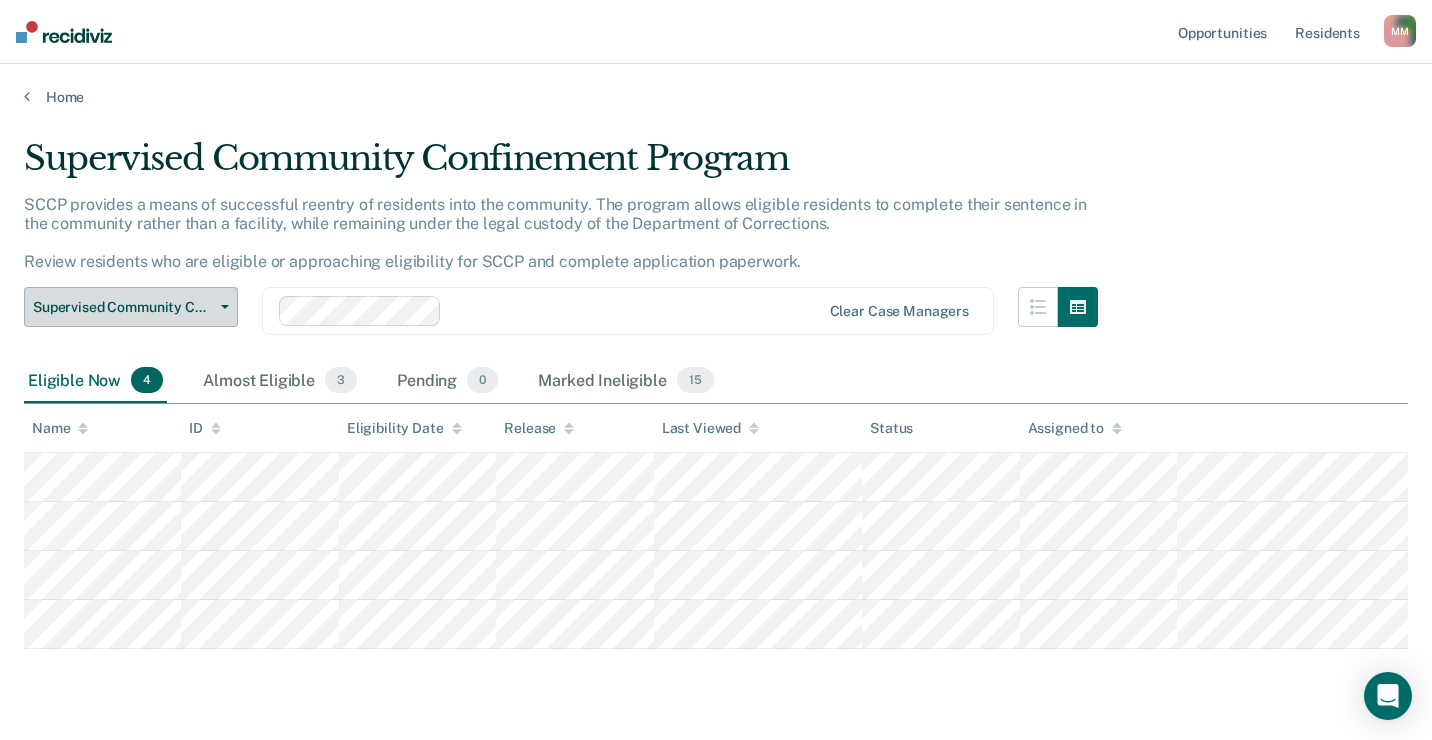 click at bounding box center (221, 307) 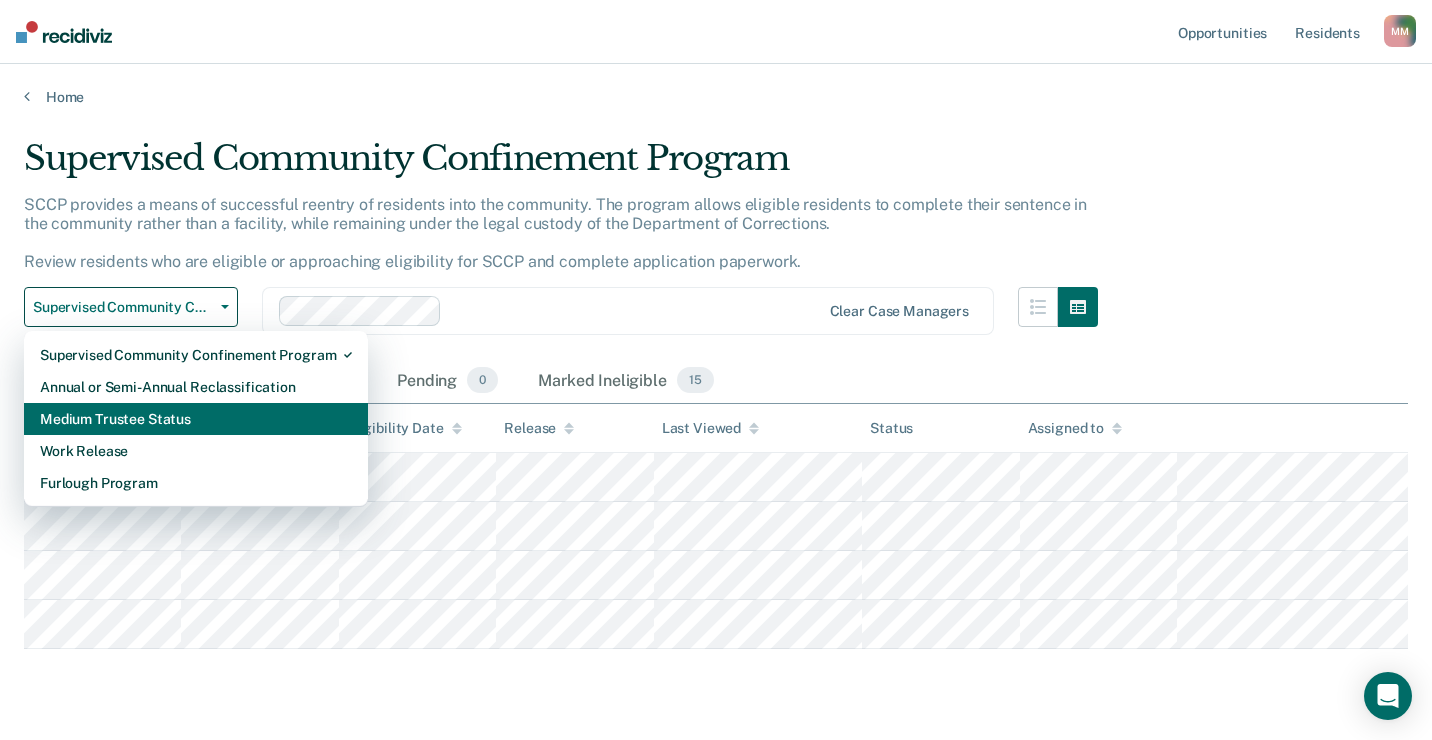 click on "Medium Trustee Status" at bounding box center (196, 419) 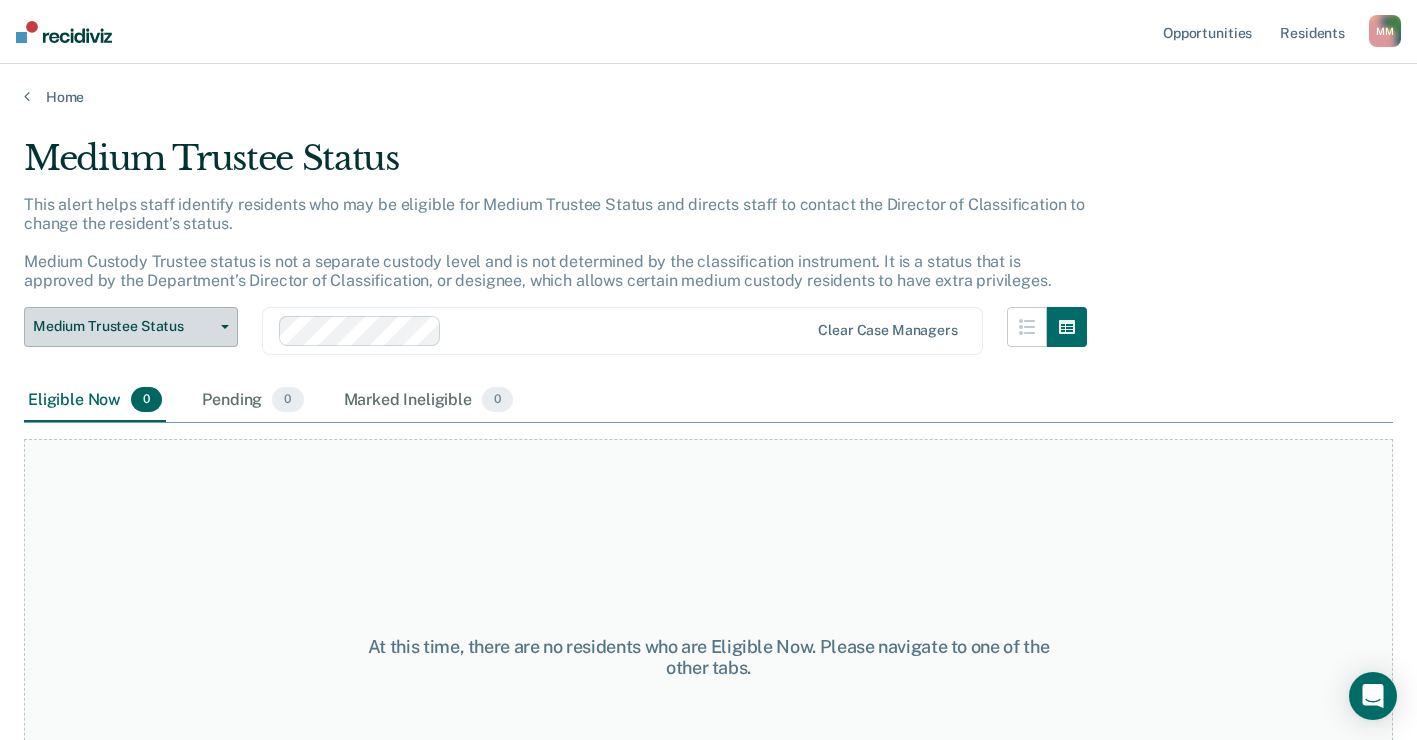 click 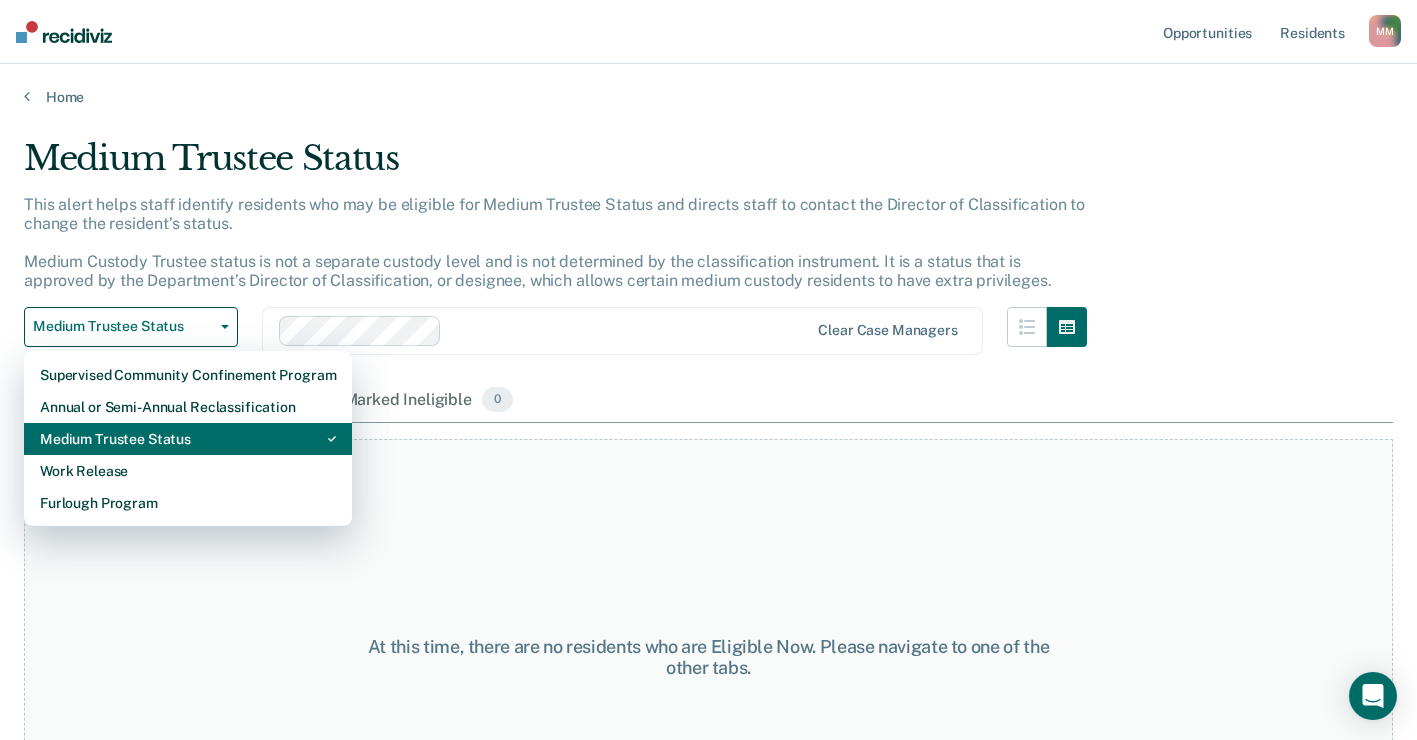 click on "Medium Trustee Status" at bounding box center [188, 439] 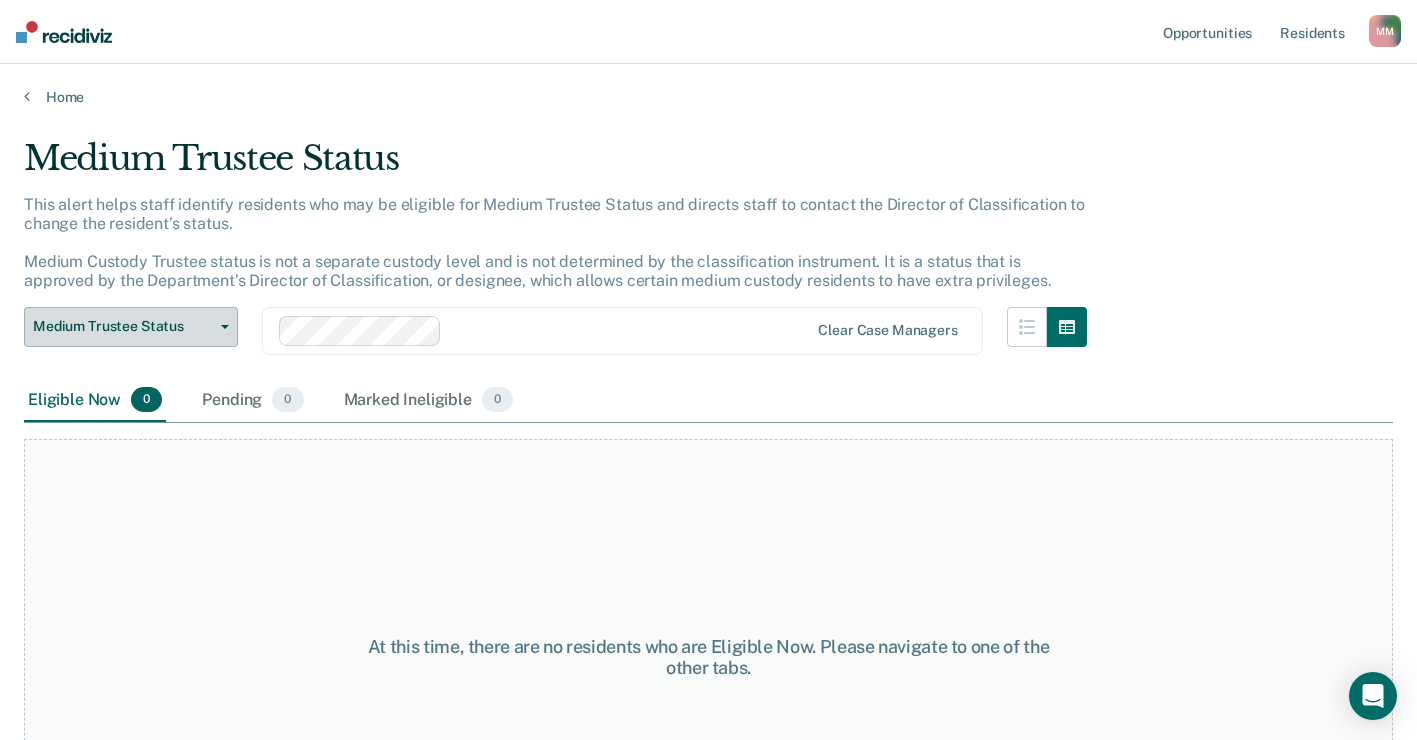 click 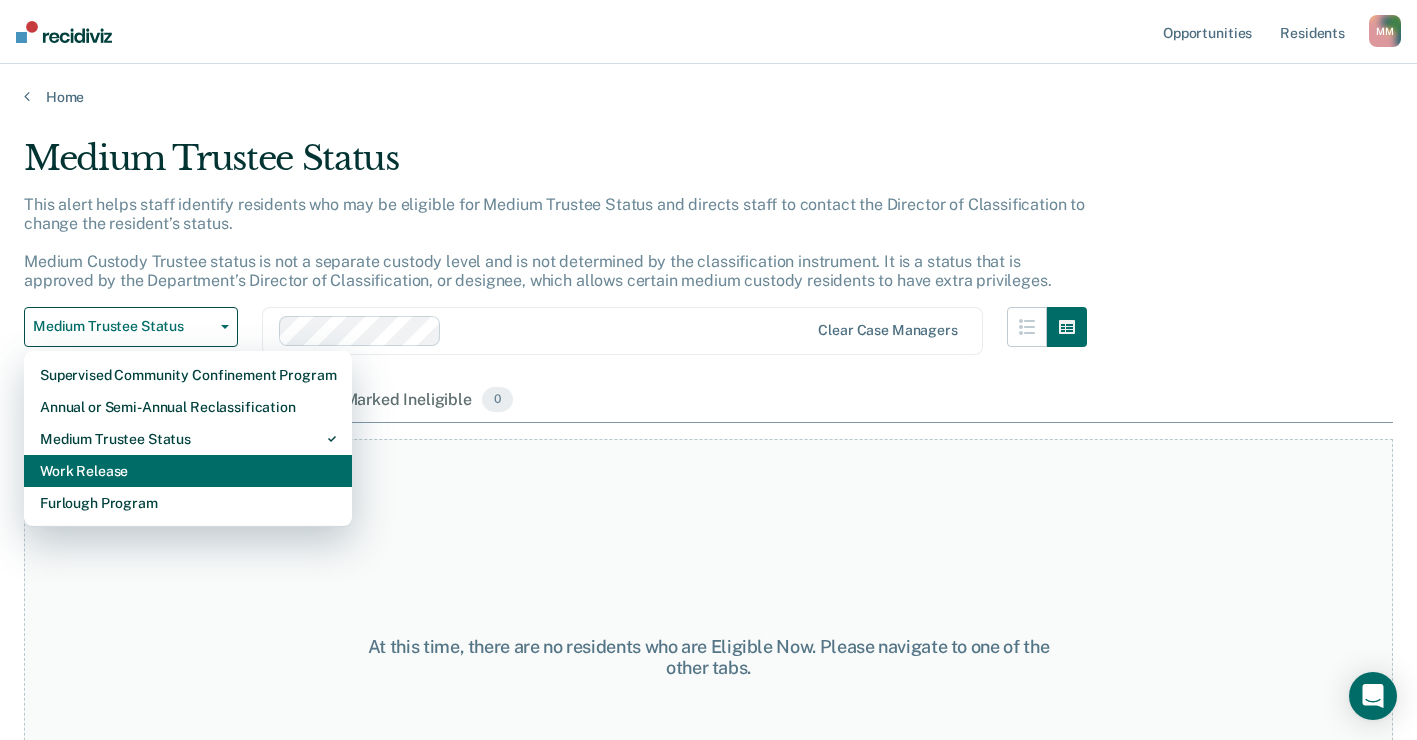 click on "Work Release" at bounding box center (188, 471) 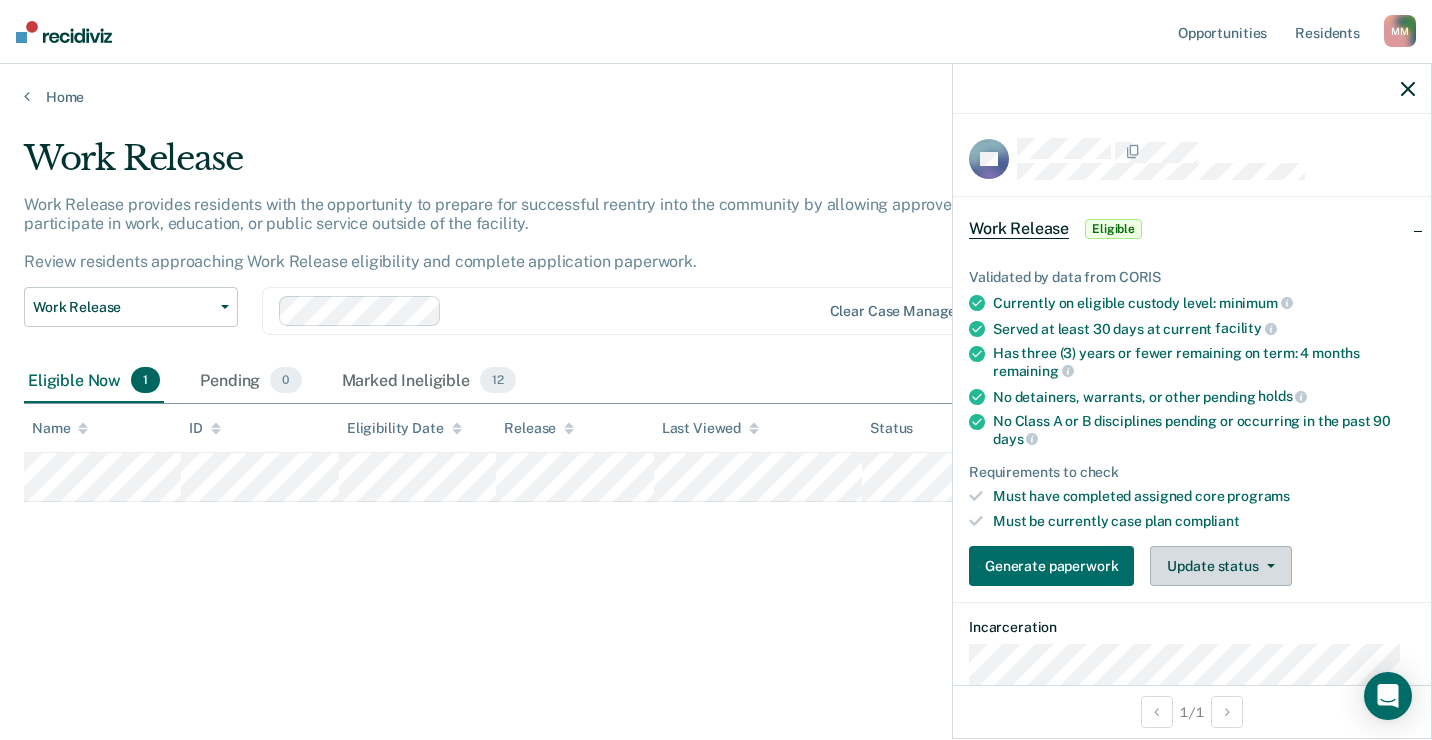 click on "Update status" at bounding box center [1220, 566] 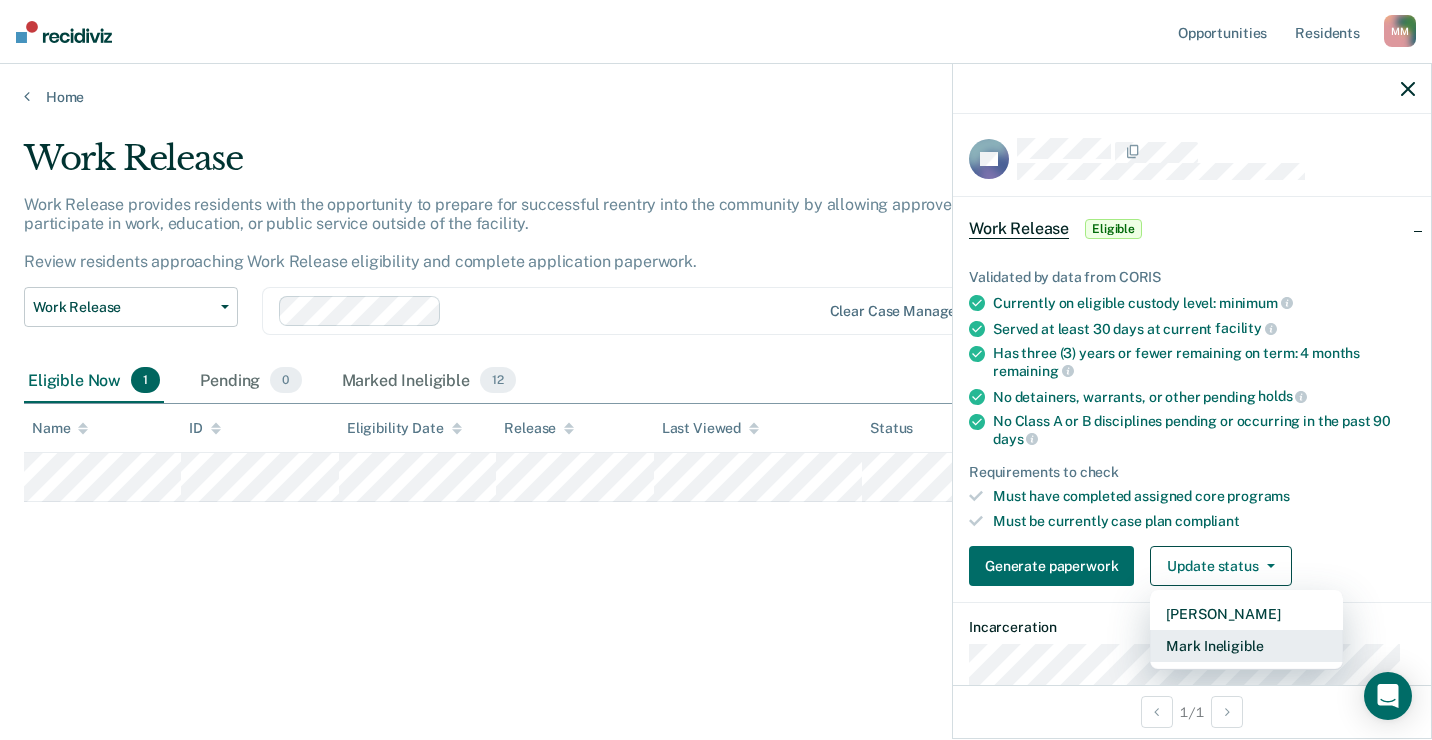 click on "Mark Ineligible" at bounding box center (1246, 646) 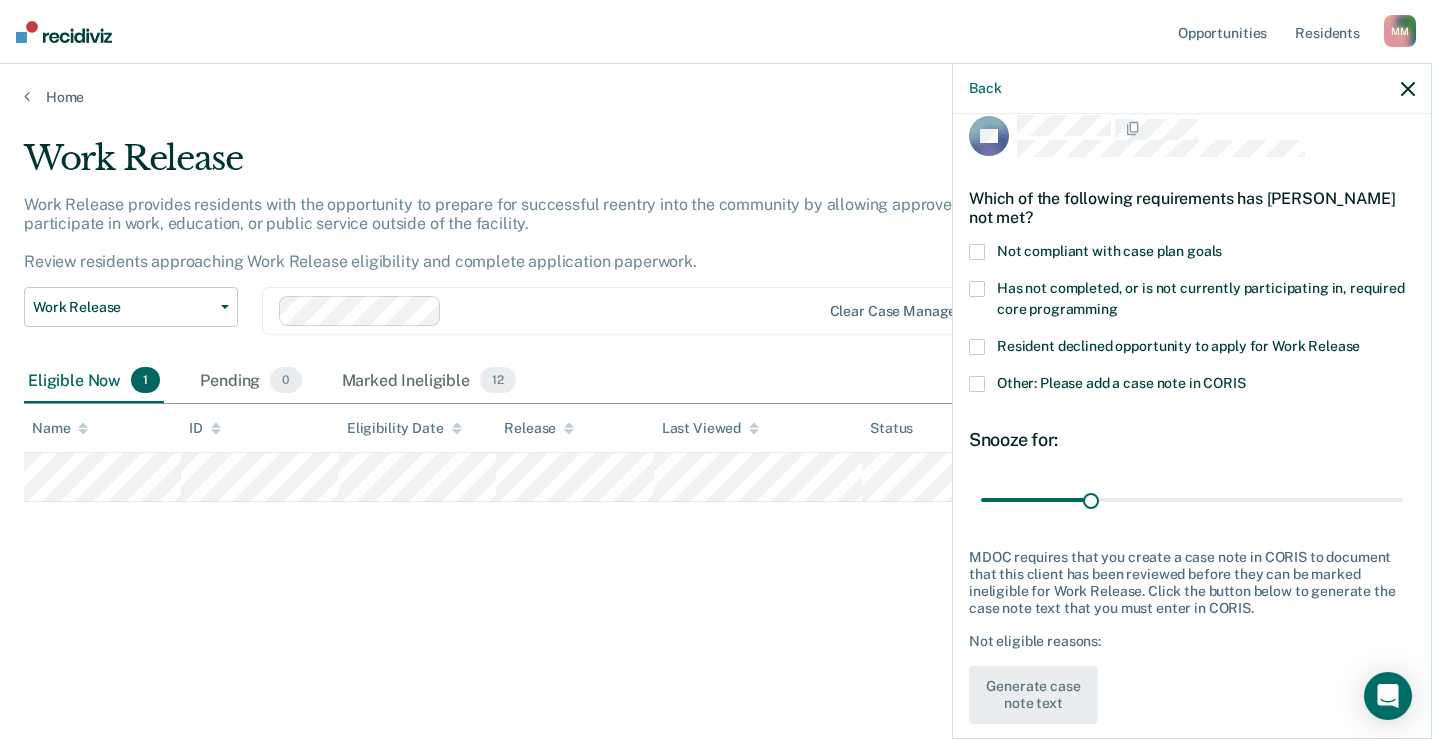 scroll, scrollTop: 45, scrollLeft: 0, axis: vertical 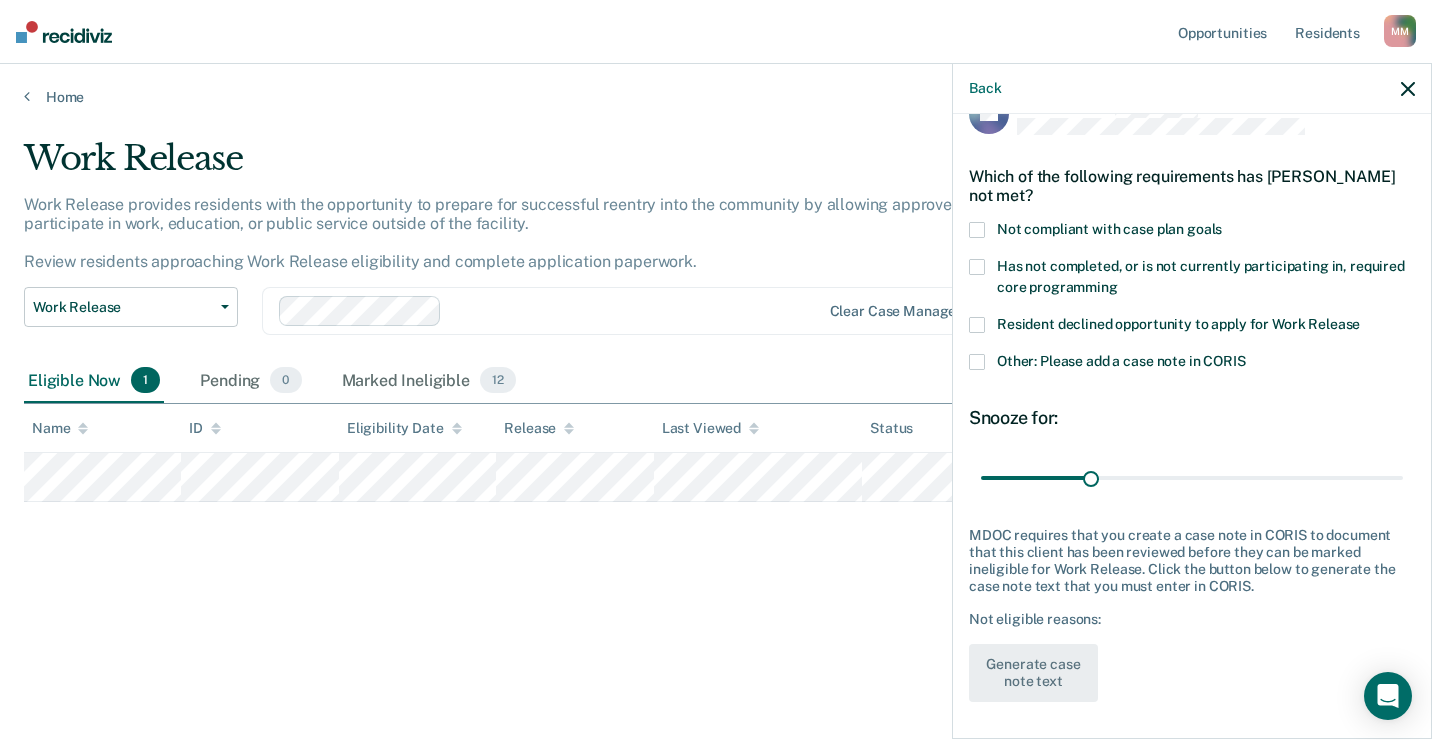 click at bounding box center (977, 362) 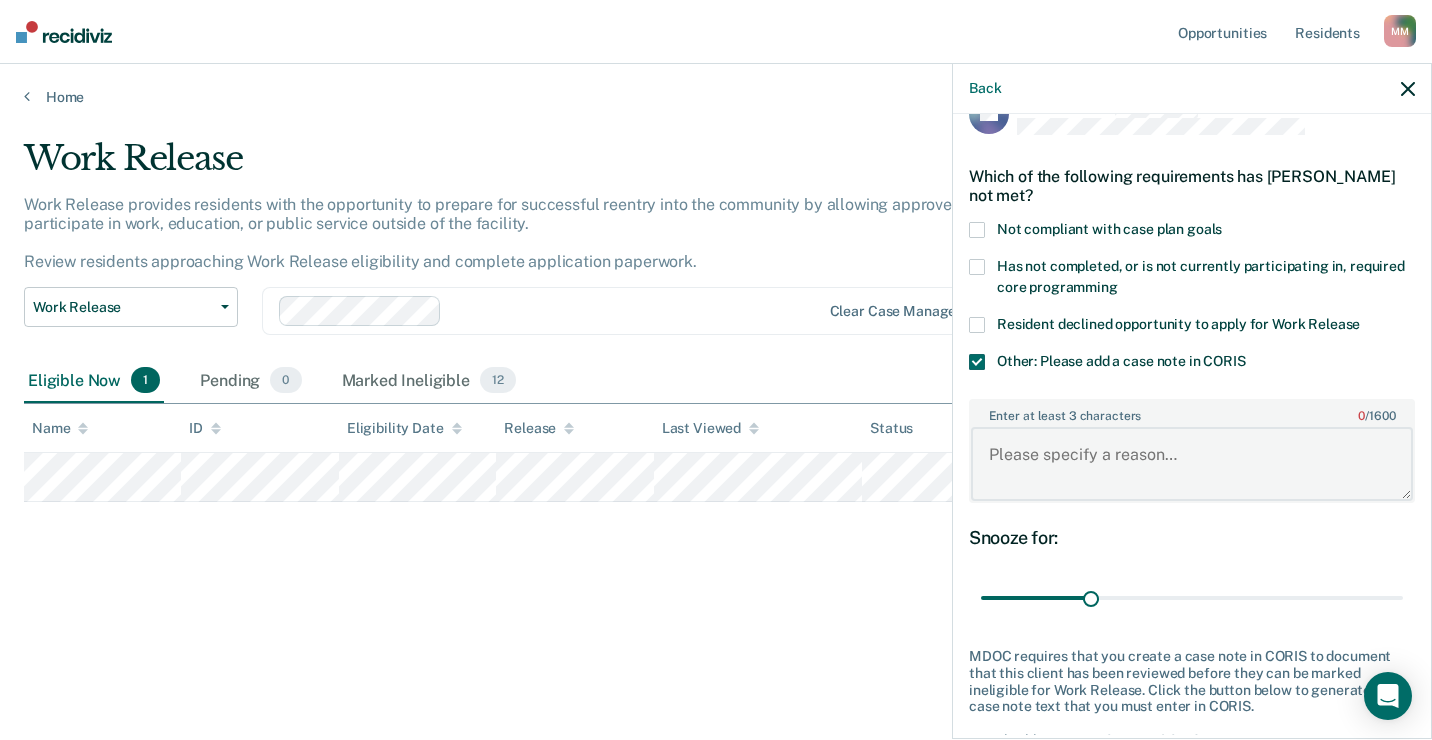 click on "Enter at least 3 characters 0  /  1600" at bounding box center [1192, 464] 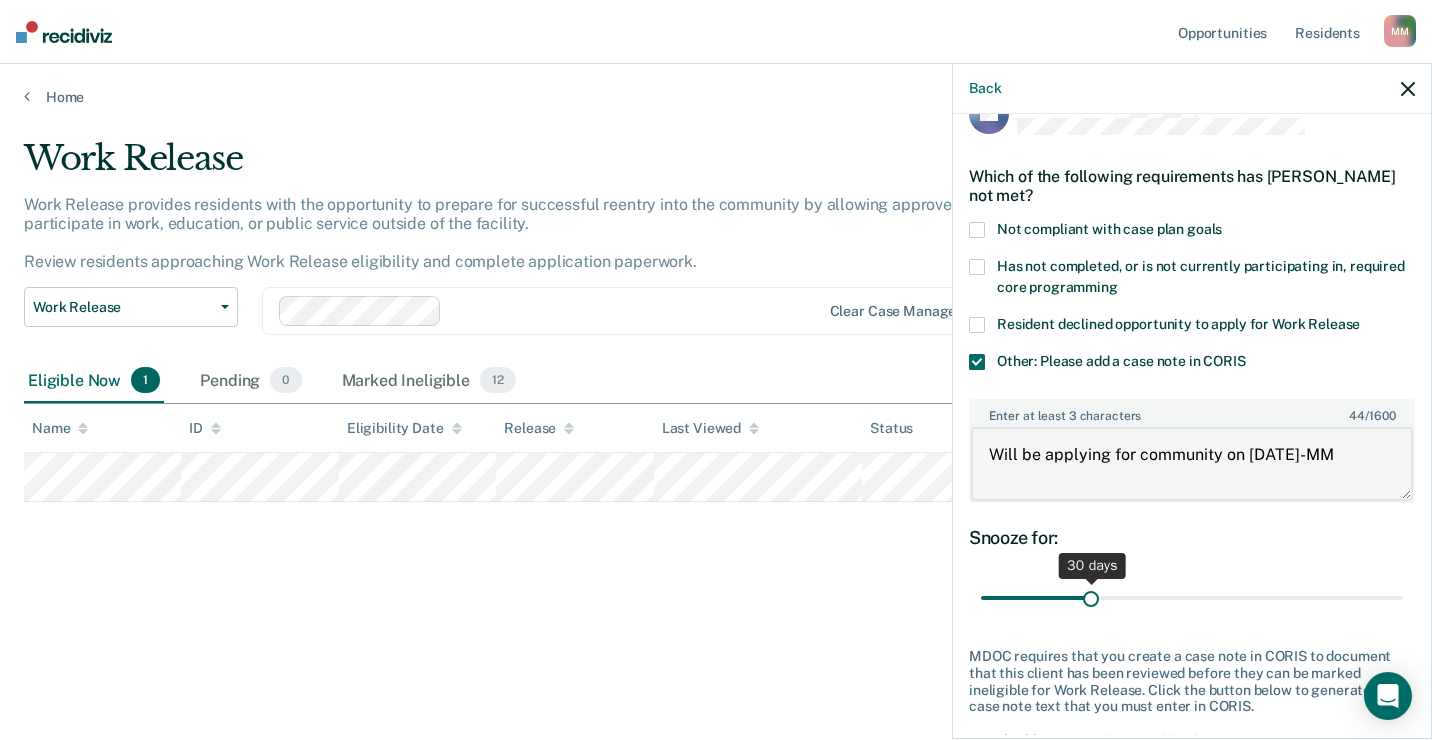 type on "Will be applying for community on [DATE]-MM" 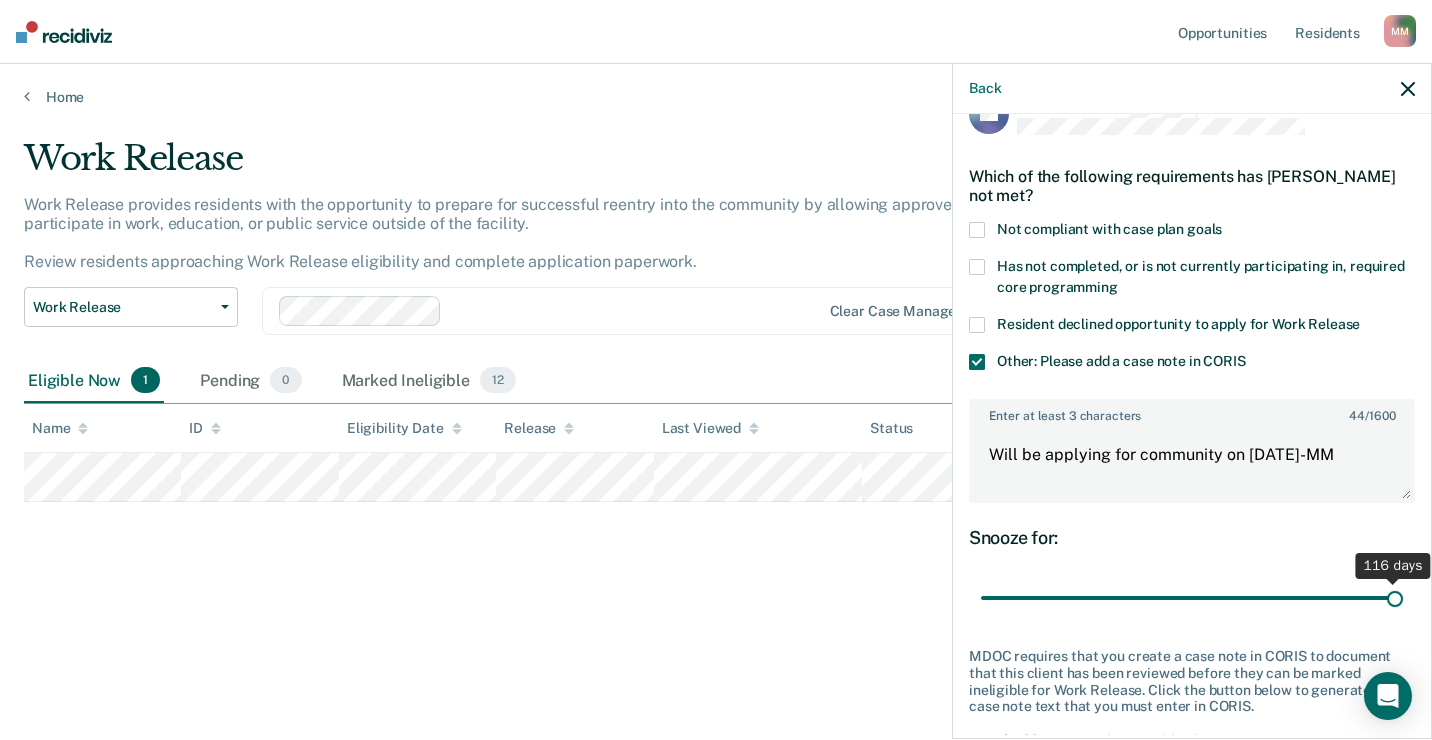 drag, startPoint x: 1092, startPoint y: 596, endPoint x: 1435, endPoint y: 616, distance: 343.58258 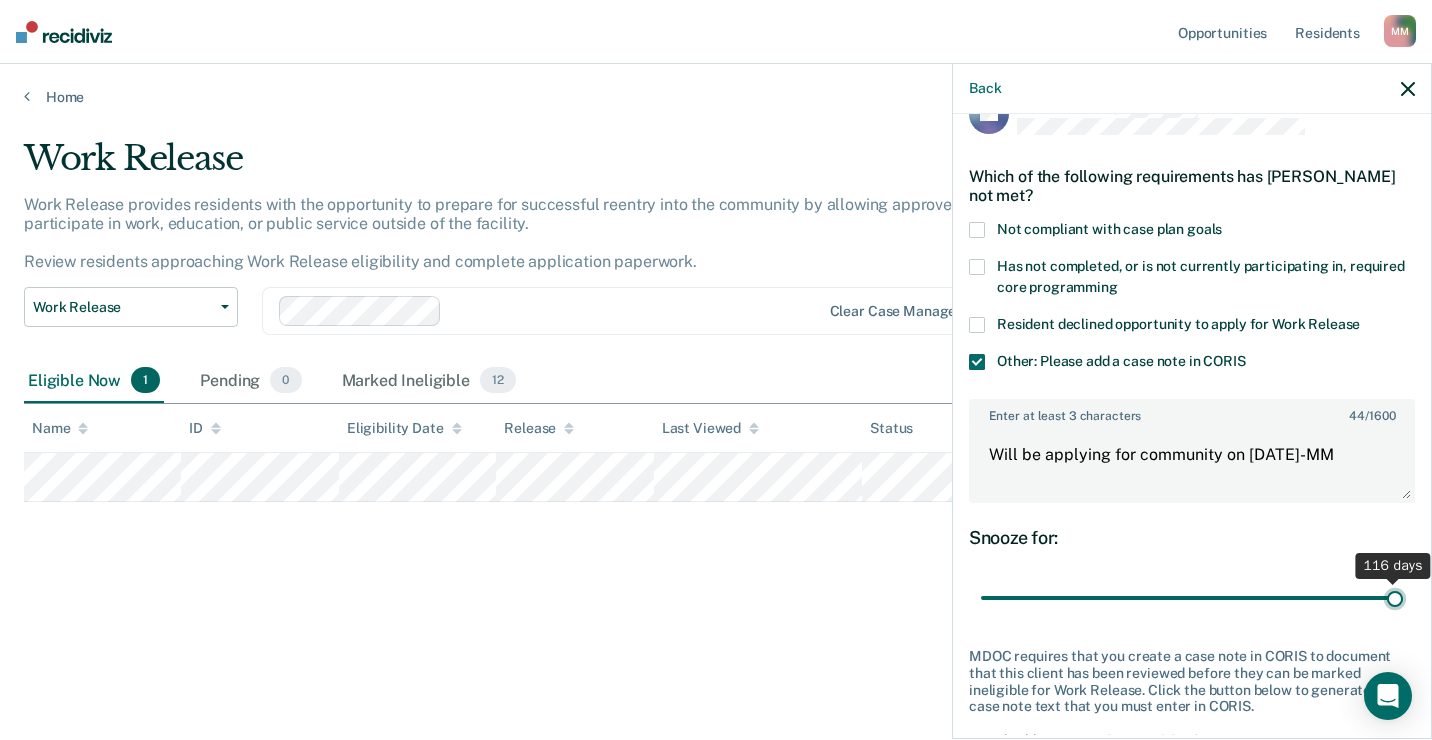 type on "116" 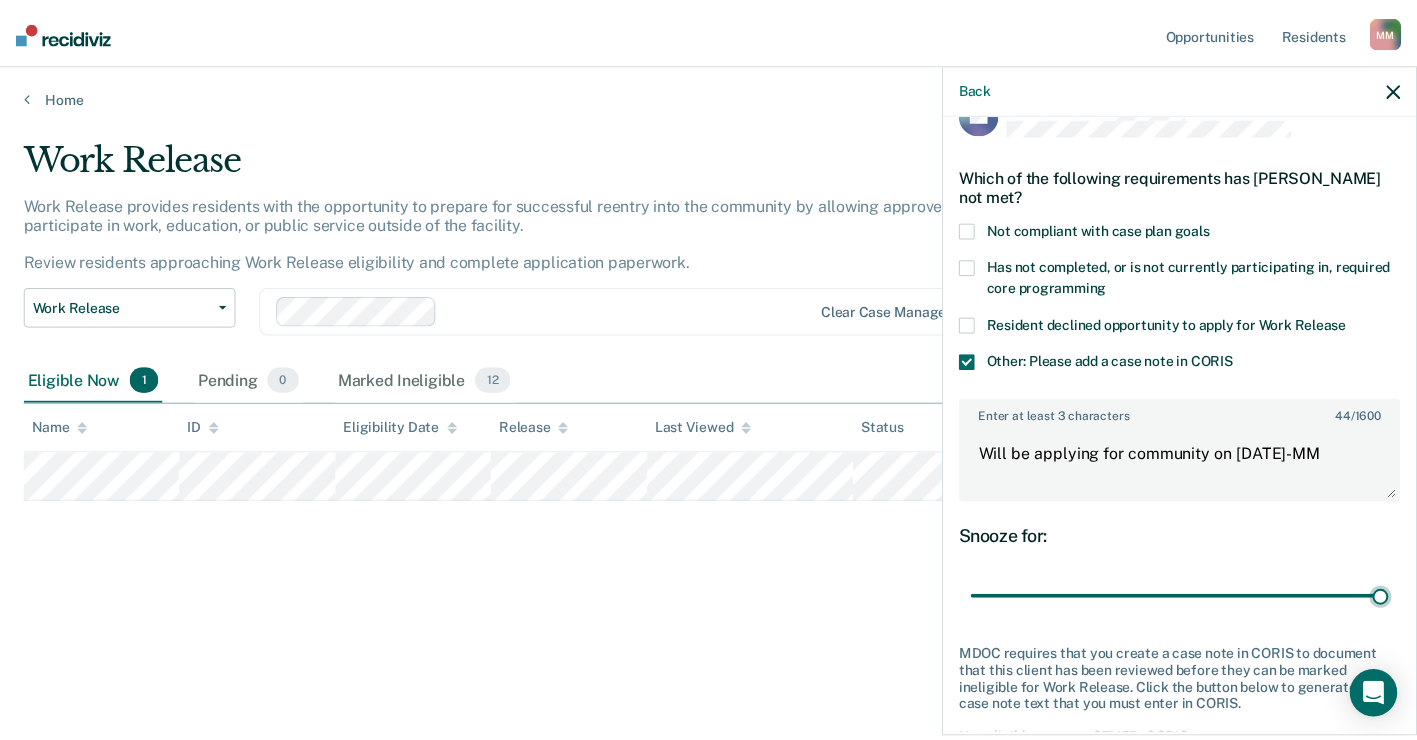 scroll, scrollTop: 166, scrollLeft: 0, axis: vertical 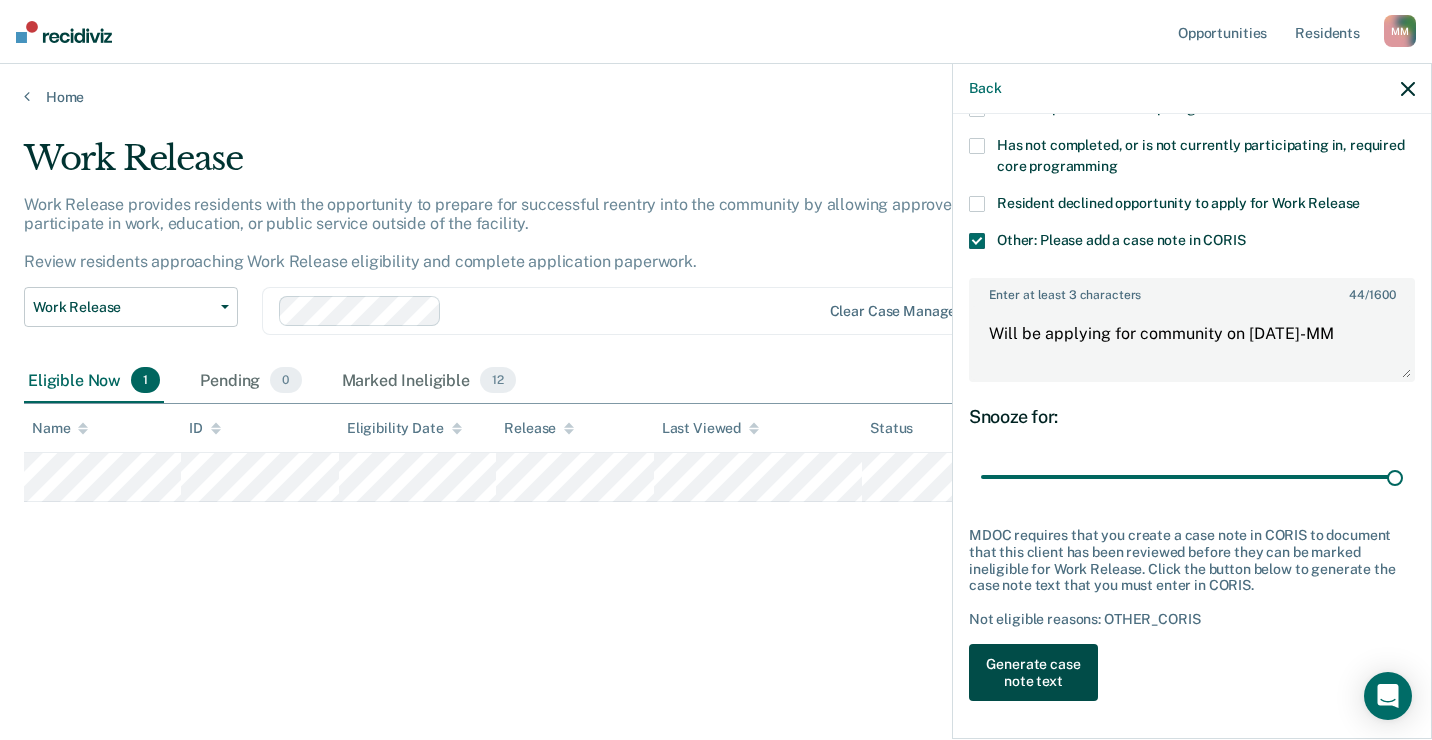 click on "Generate case note text" at bounding box center (1033, 673) 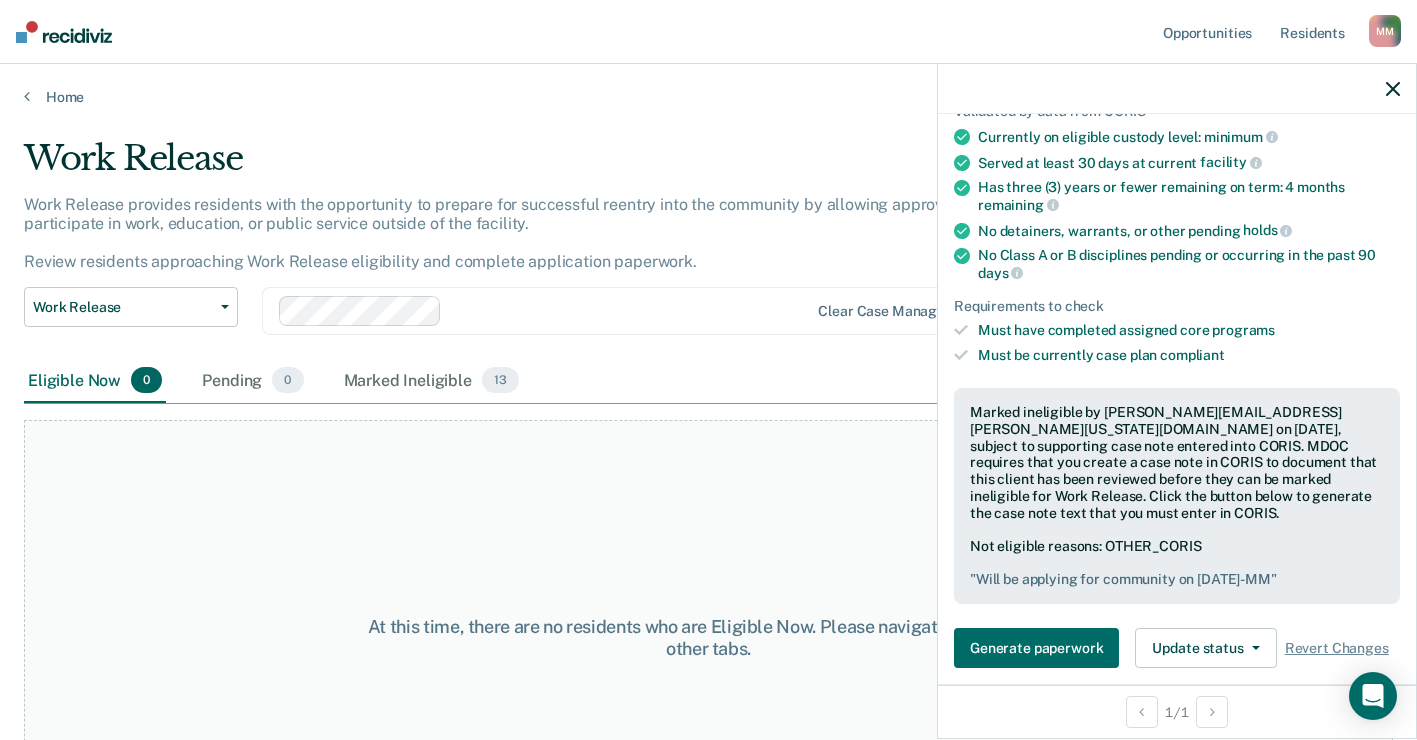 click 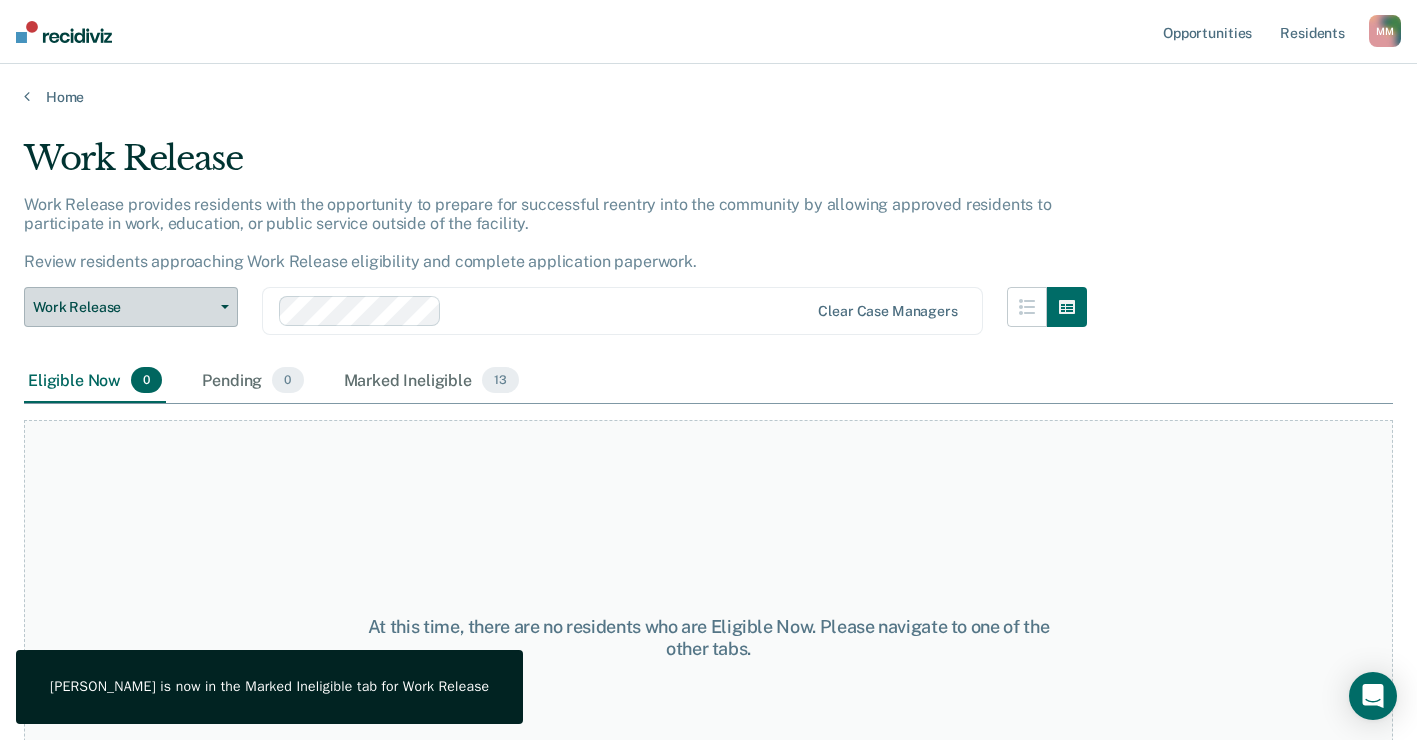 click on "Work Release" at bounding box center (131, 307) 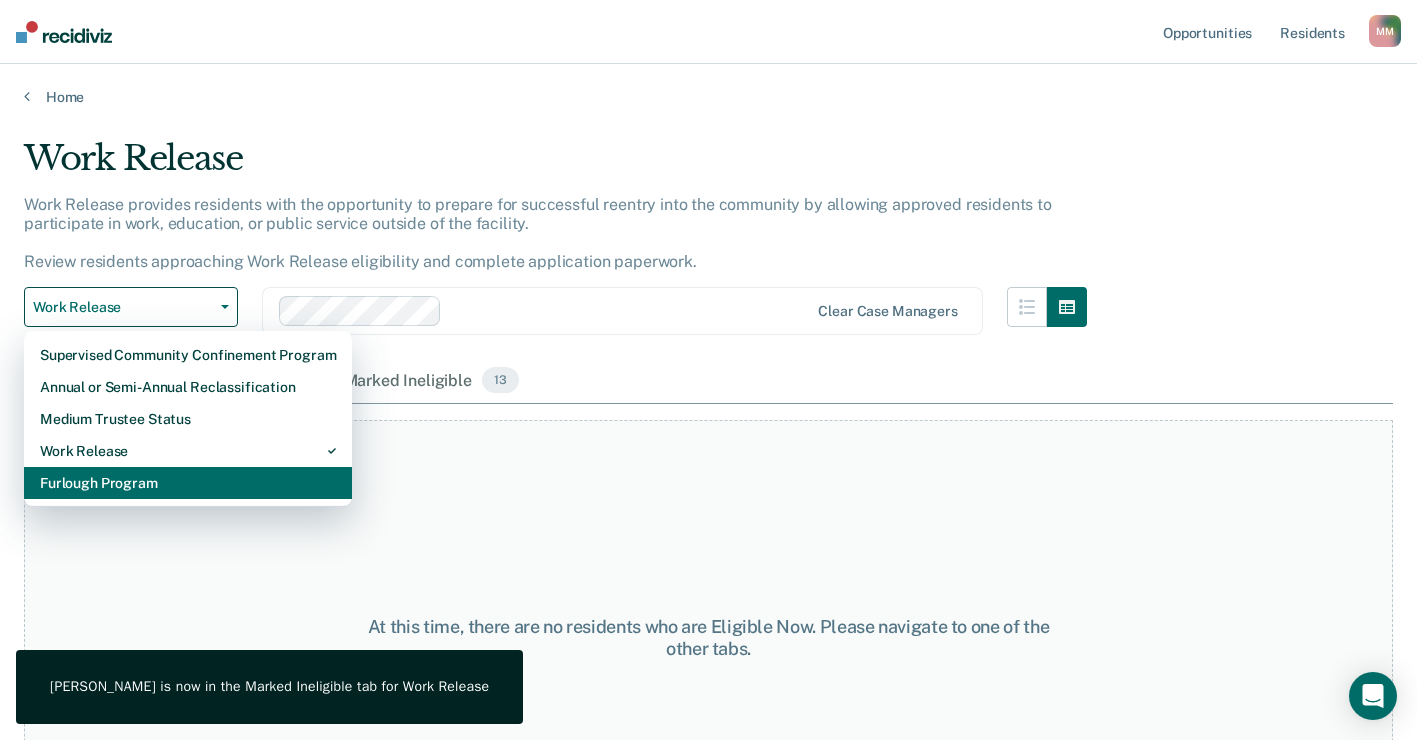 click on "Furlough Program" at bounding box center [188, 483] 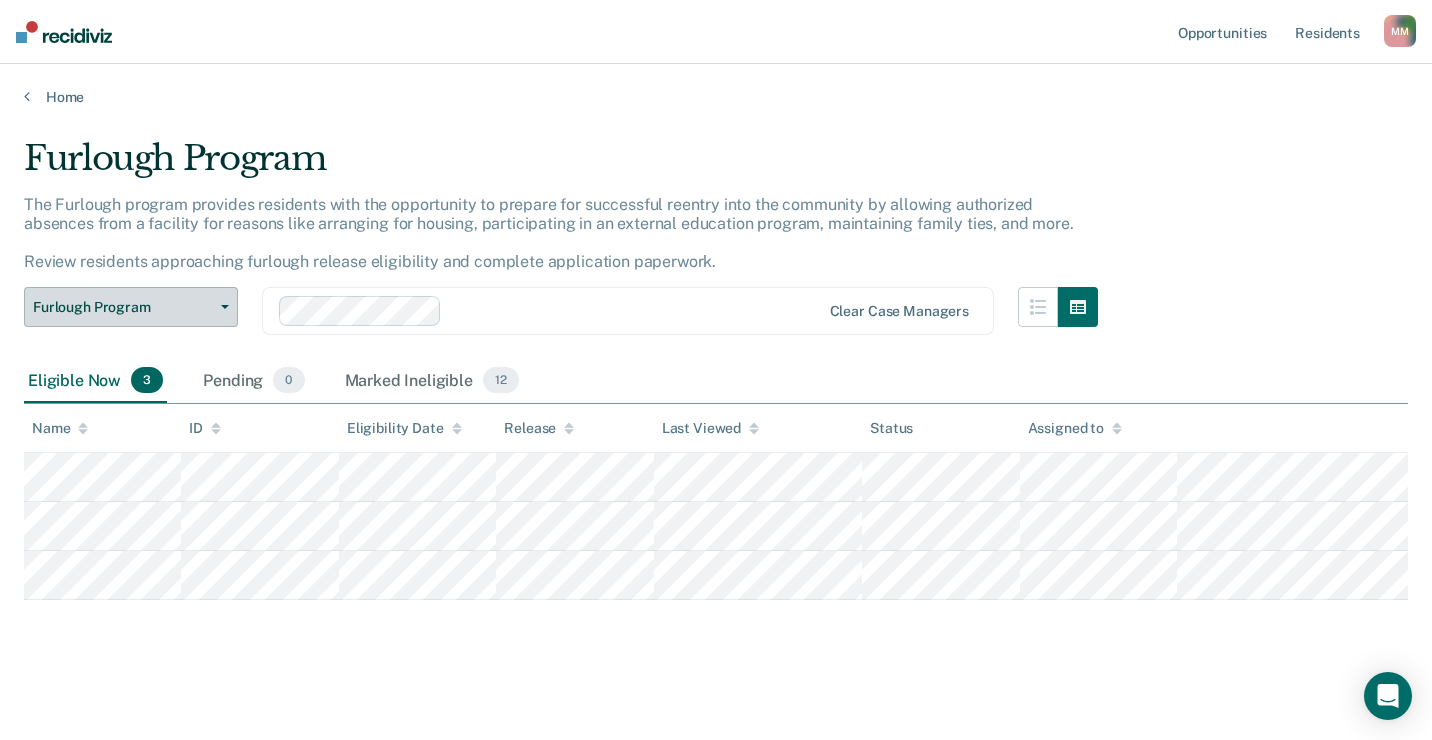 click at bounding box center (221, 307) 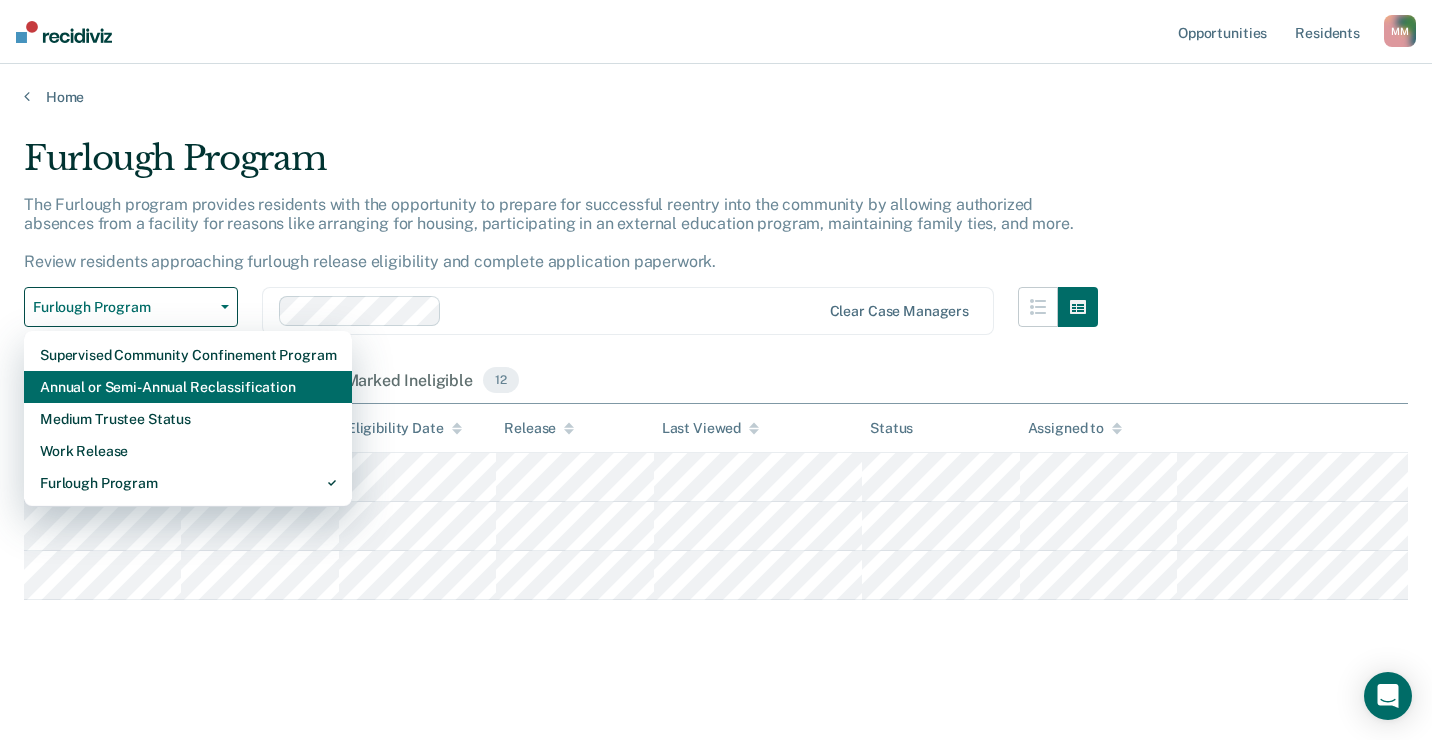 click on "Annual or Semi-Annual Reclassification" at bounding box center [188, 387] 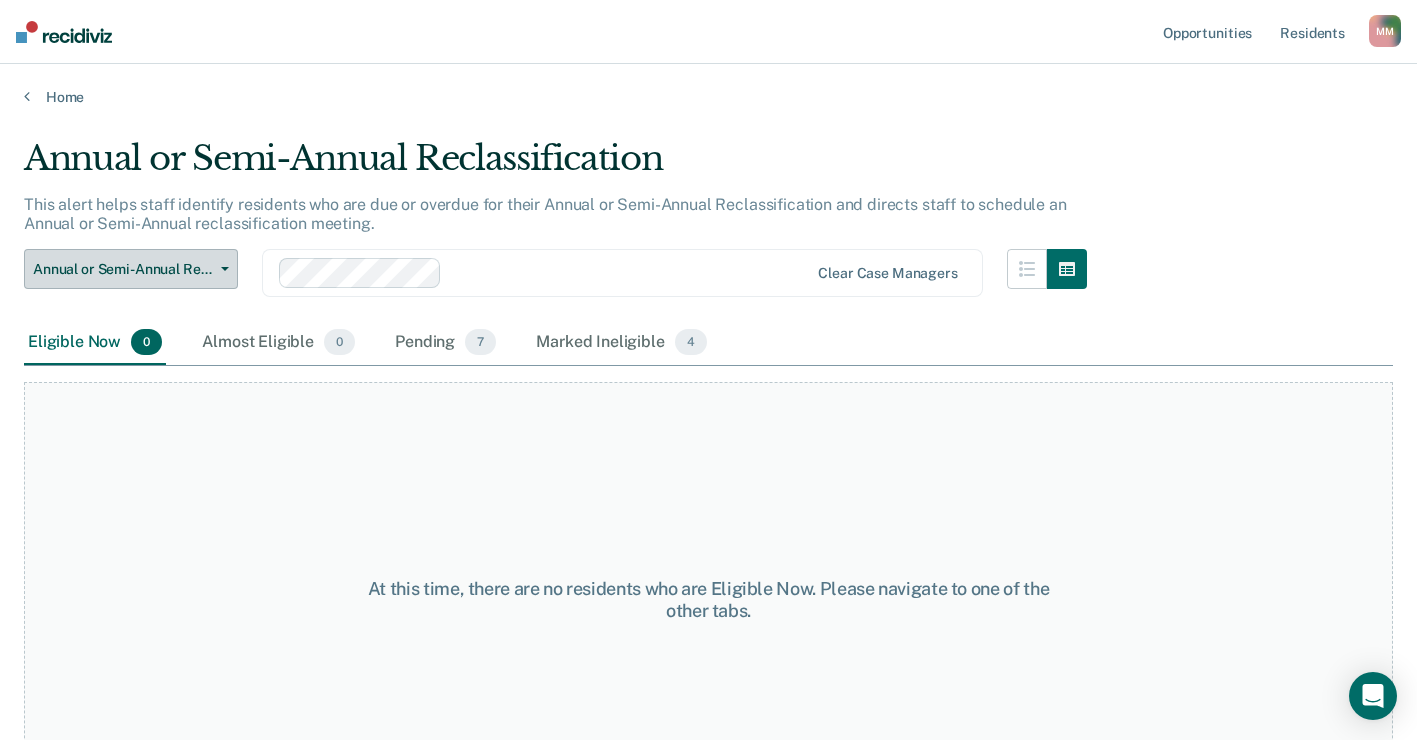 click 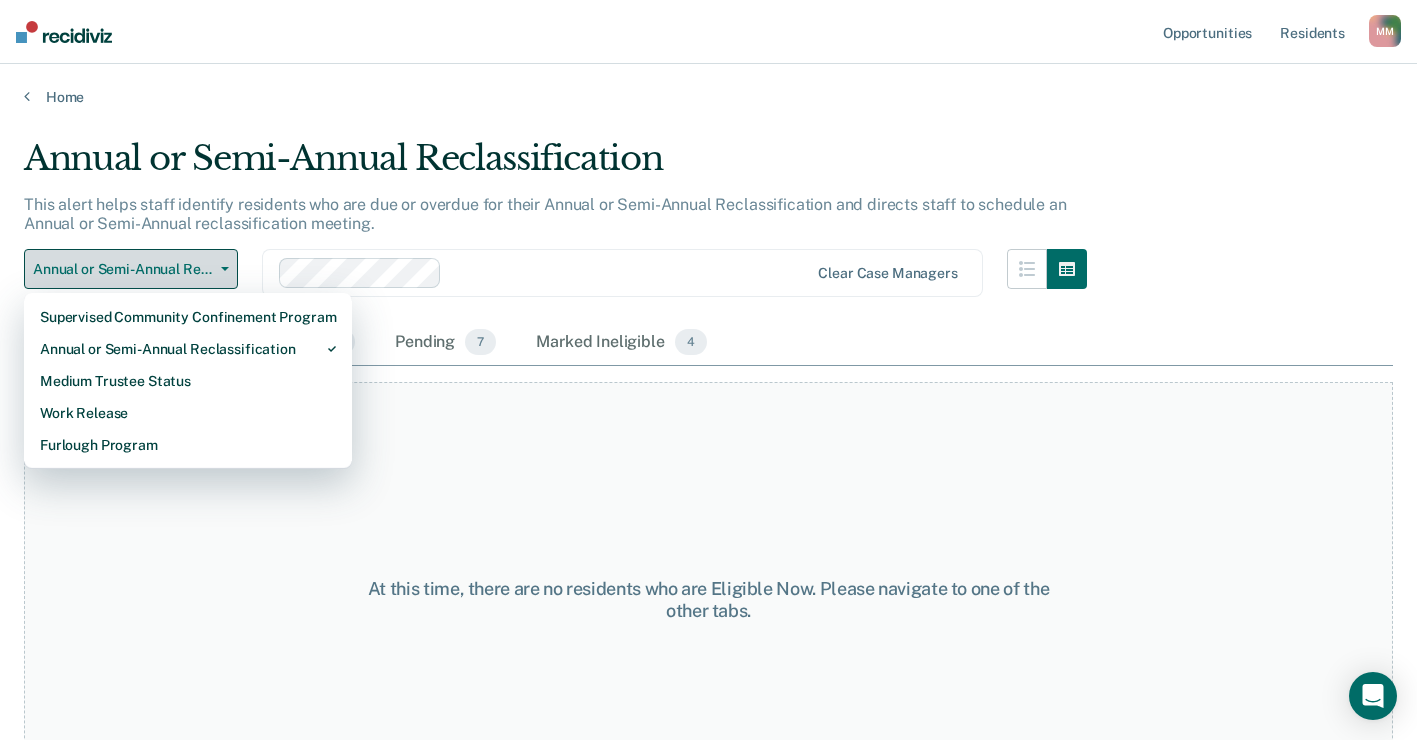 click on "Annual or Semi-Annual Reclassification" at bounding box center [131, 269] 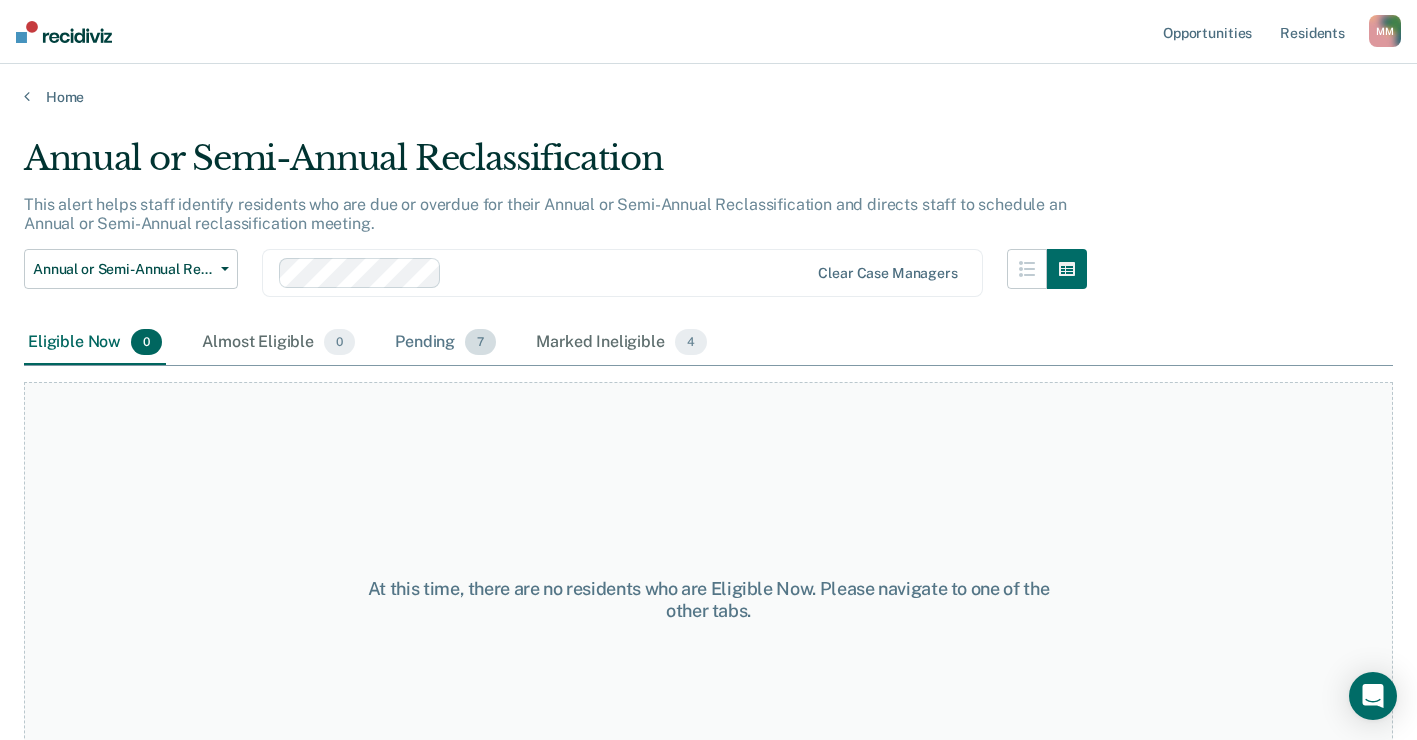 click on "Pending 7" at bounding box center (445, 343) 